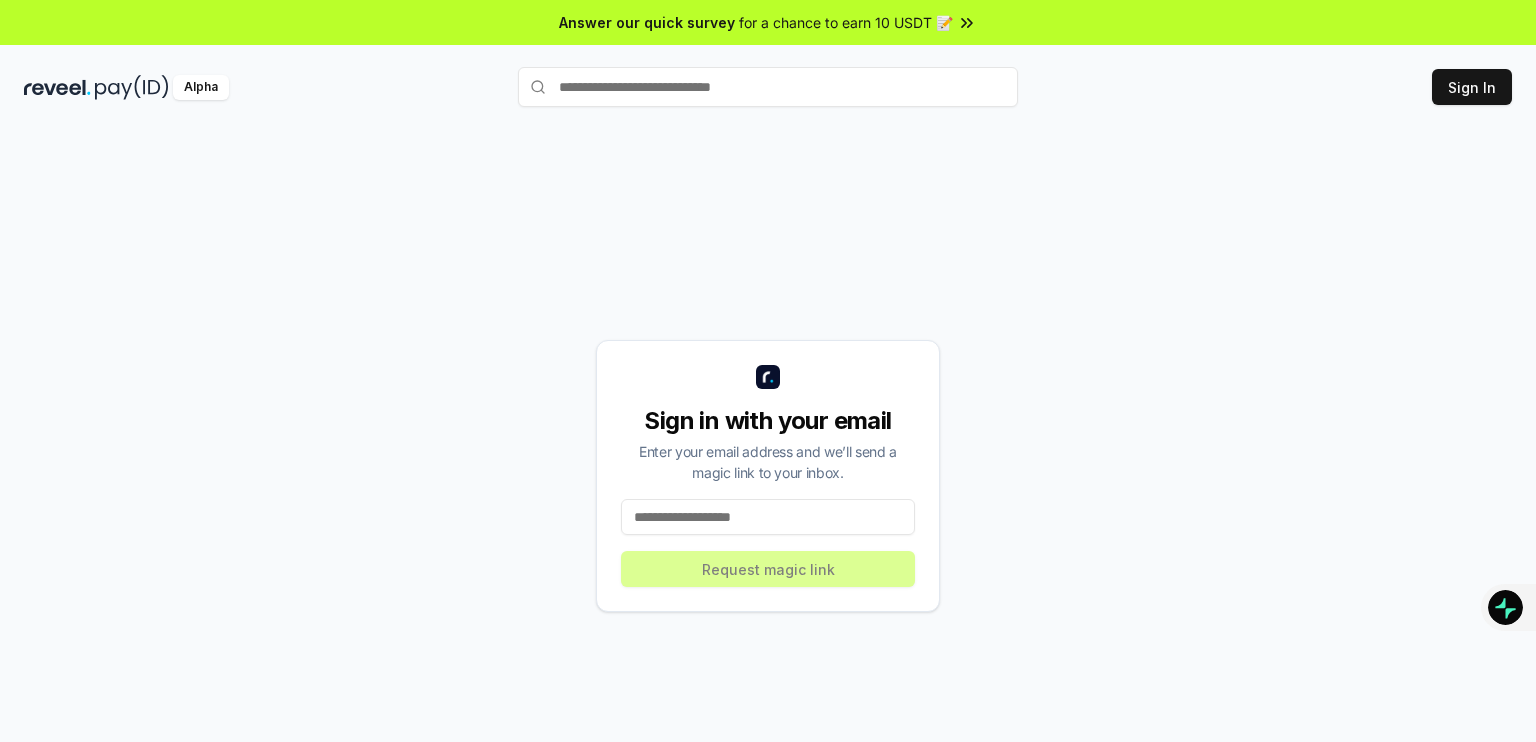 scroll, scrollTop: 0, scrollLeft: 0, axis: both 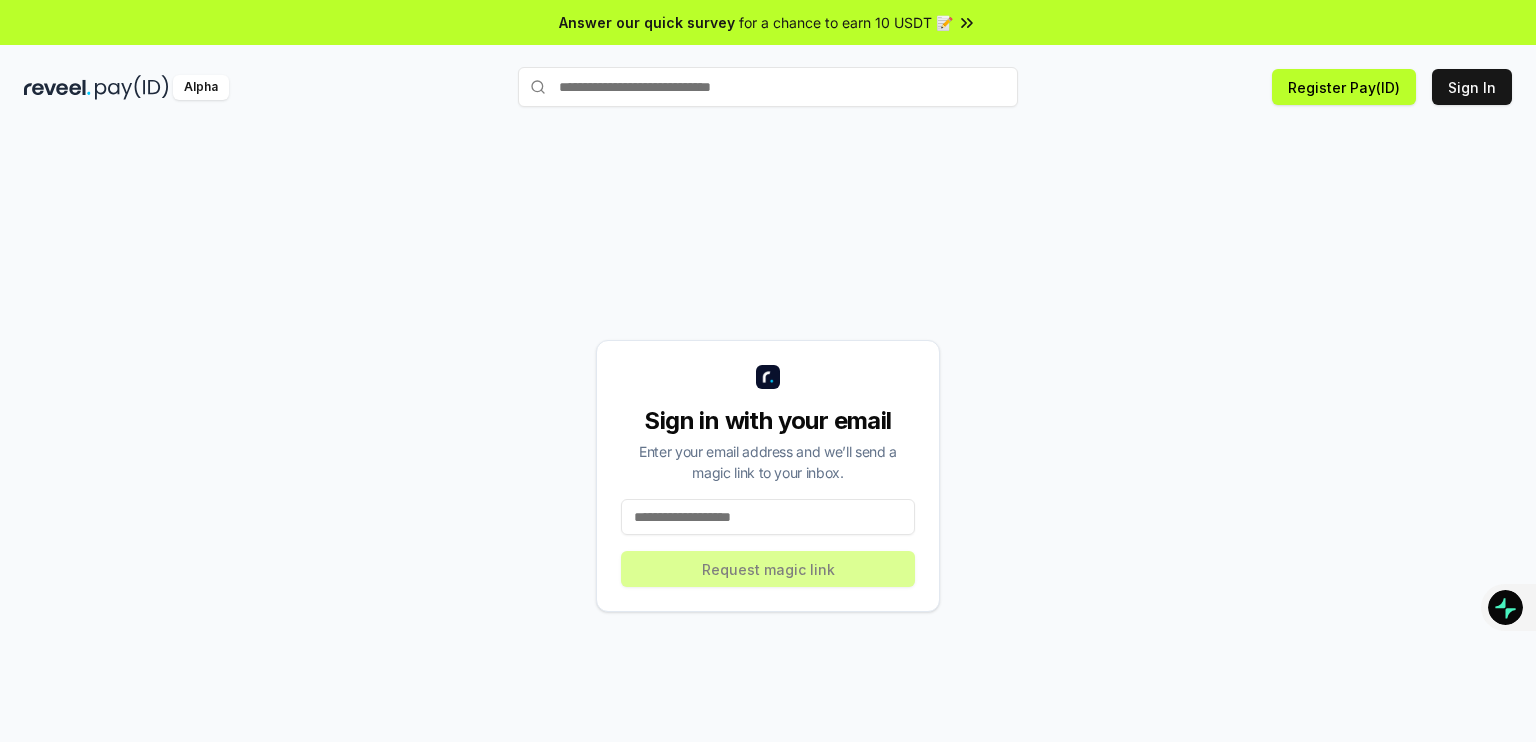 click at bounding box center [768, 517] 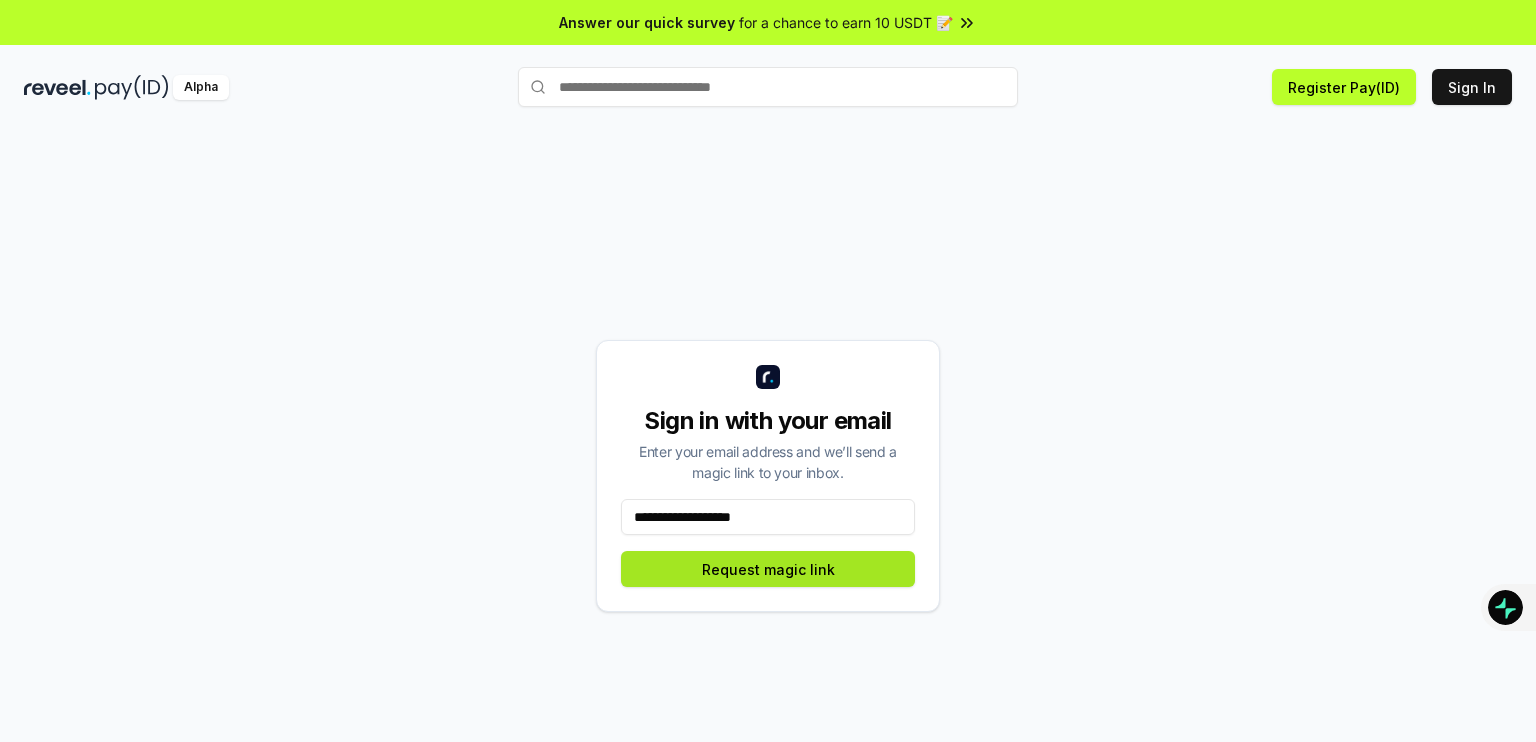 click on "Request magic link" at bounding box center [768, 569] 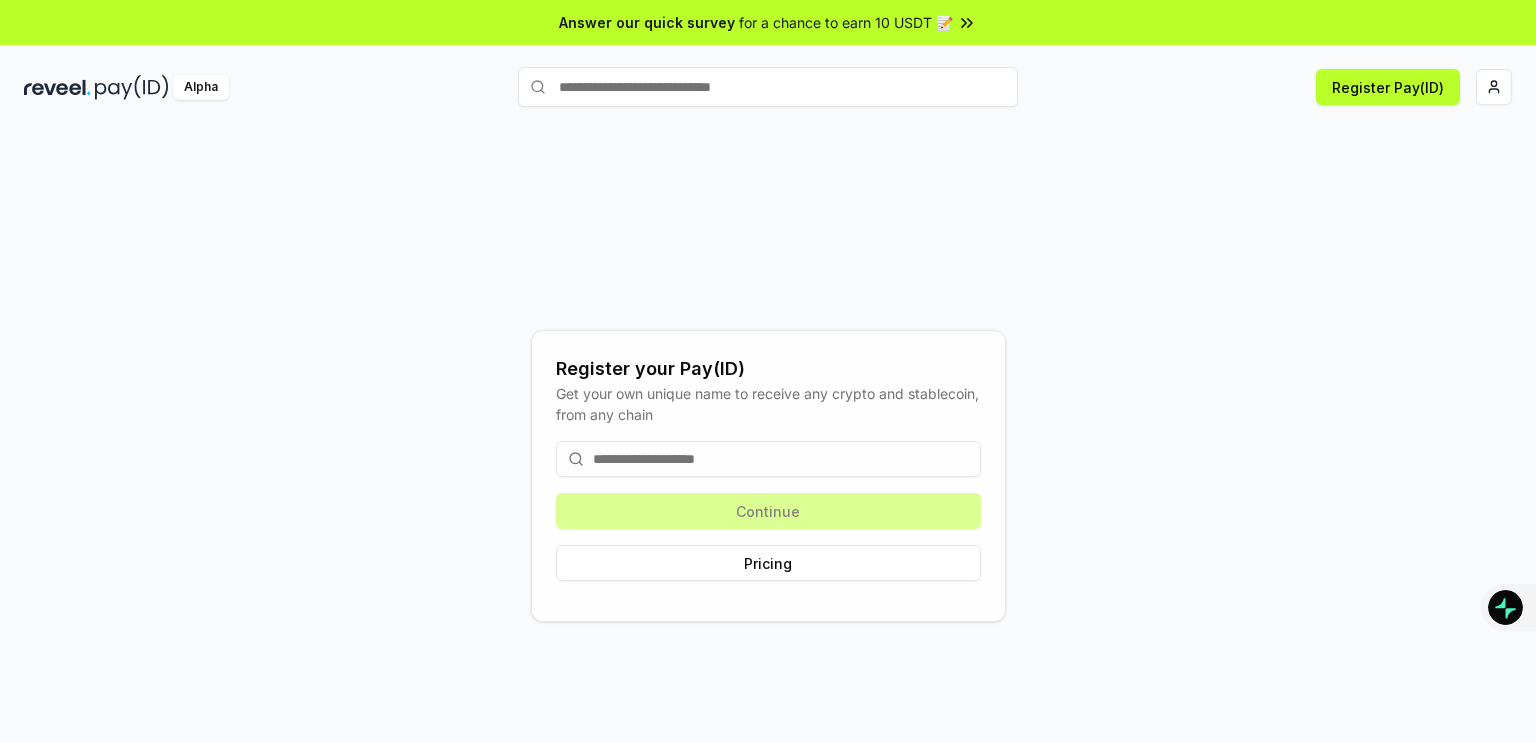 scroll, scrollTop: 0, scrollLeft: 0, axis: both 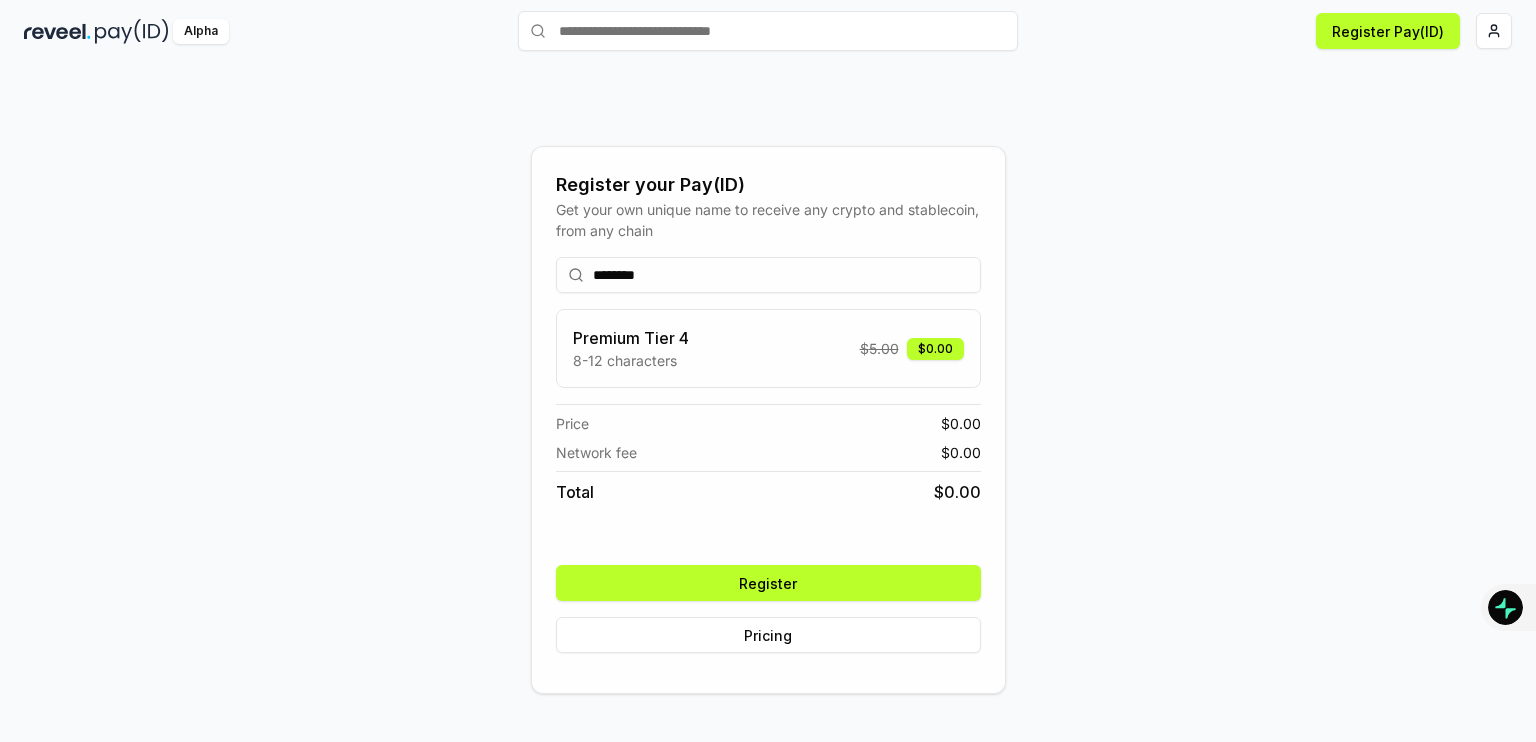 type on "********" 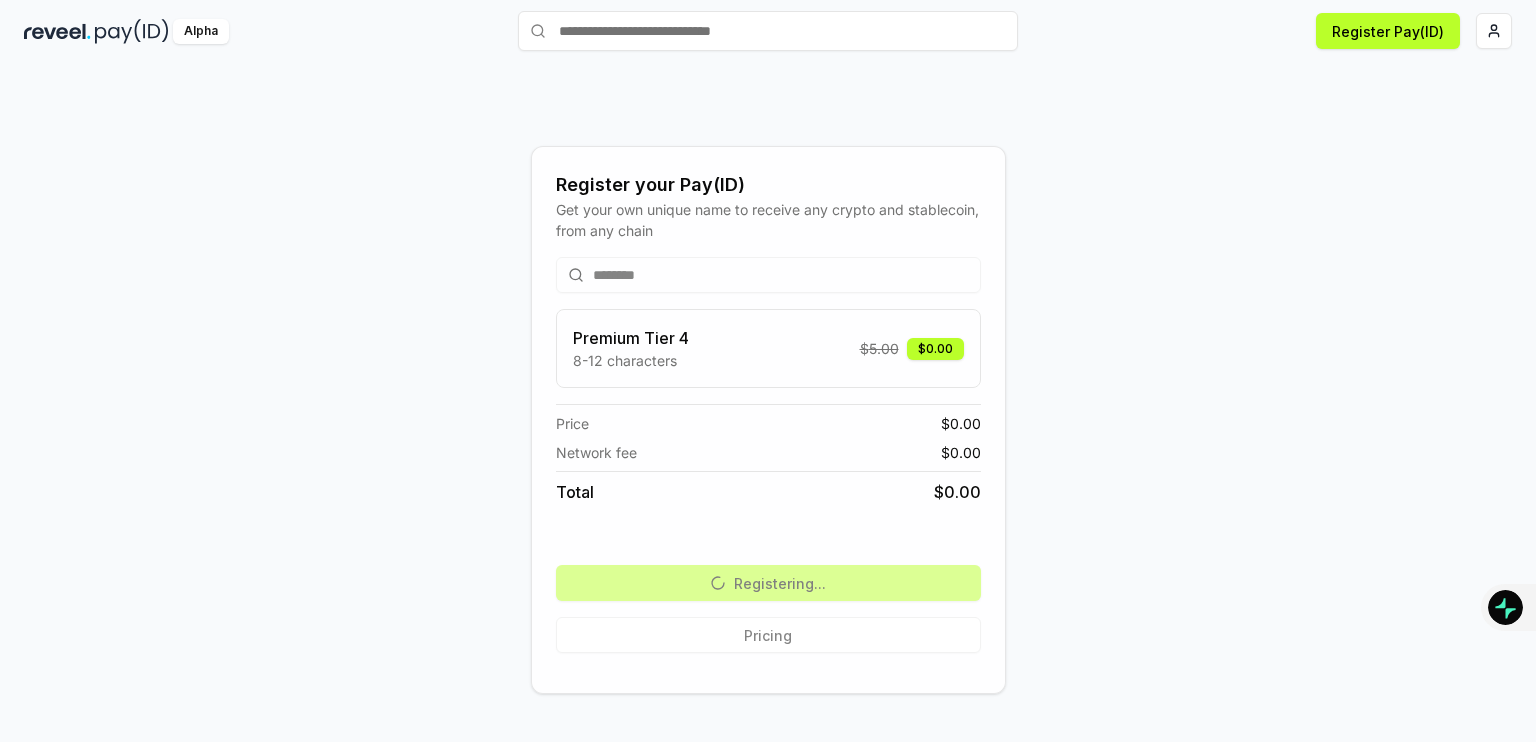scroll, scrollTop: 0, scrollLeft: 0, axis: both 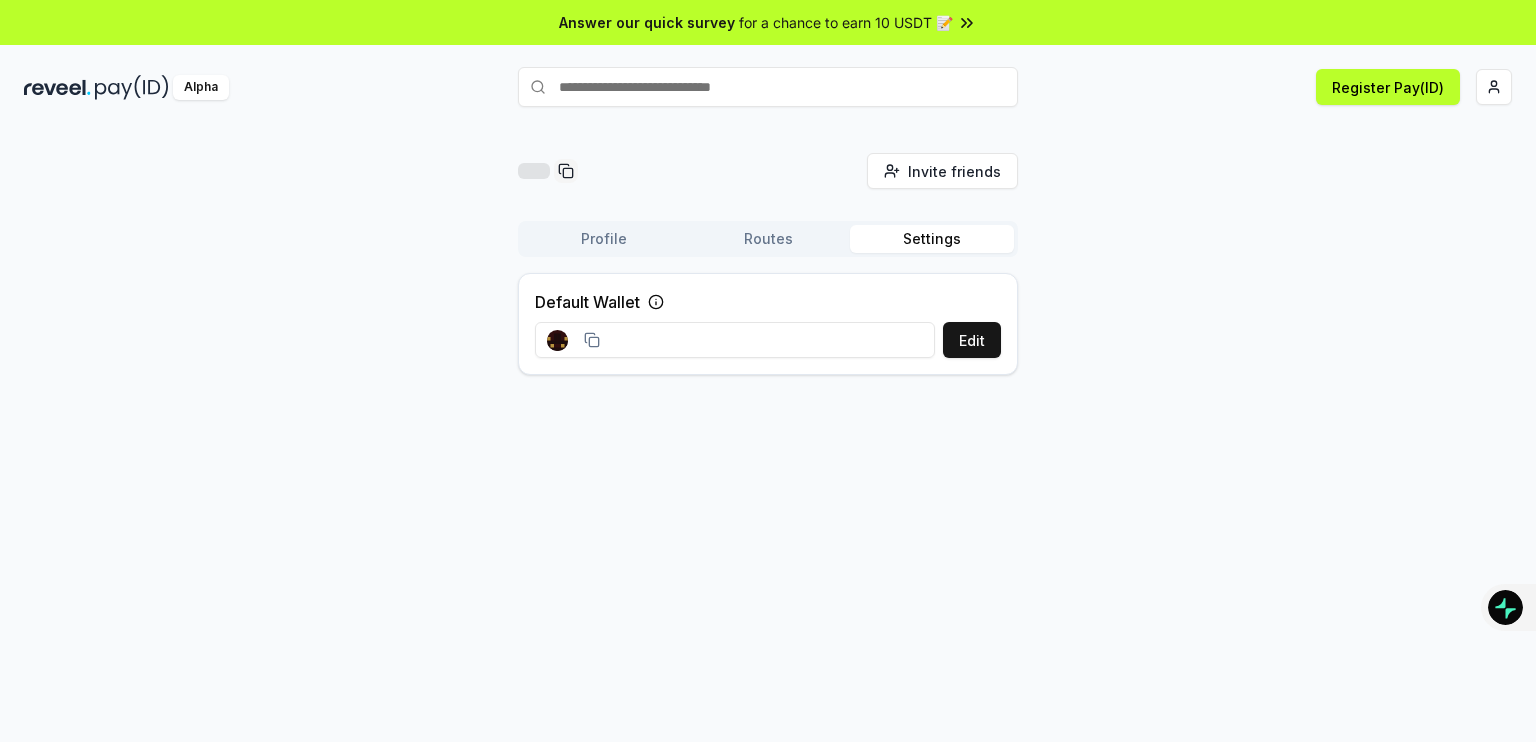 click on "Settings" at bounding box center [932, 239] 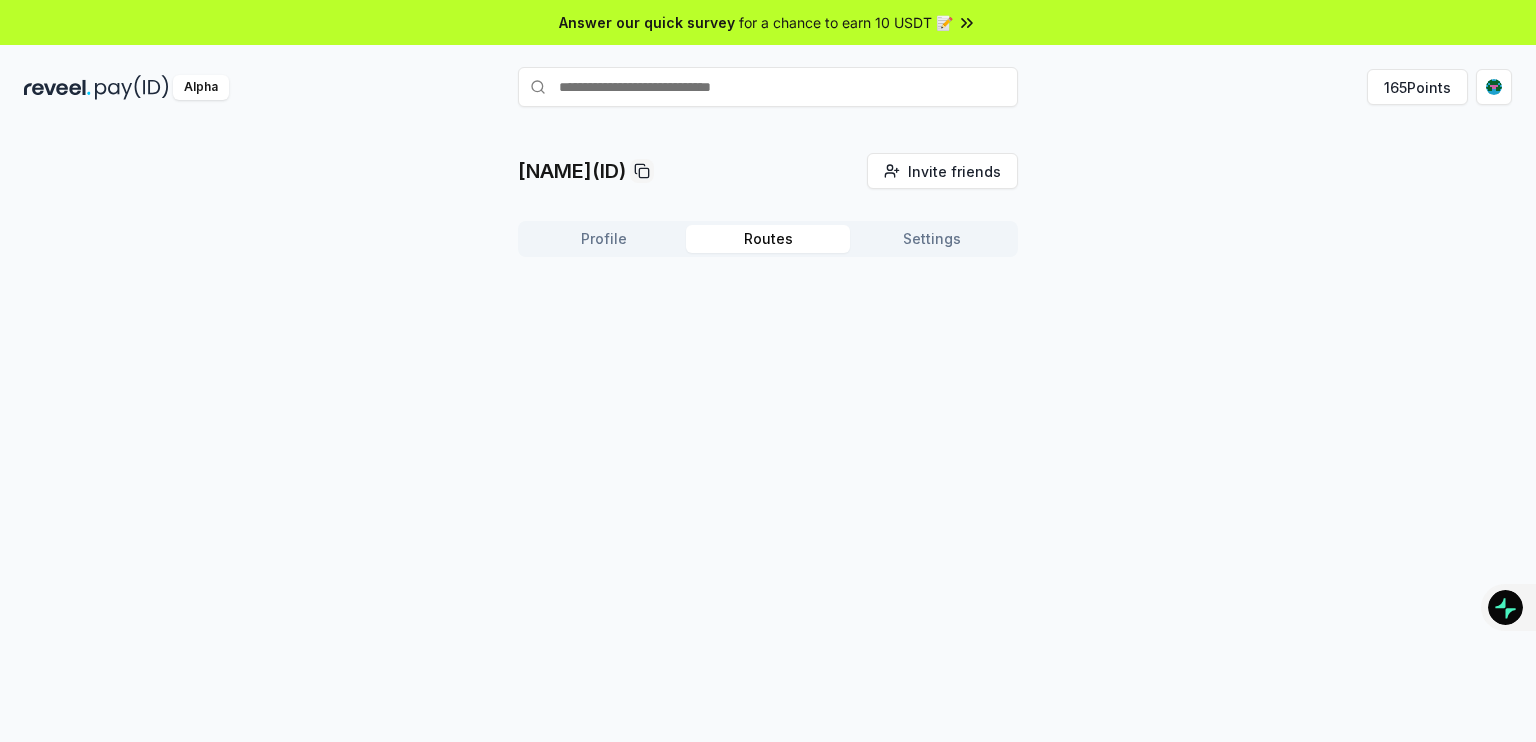 click on "Routes" at bounding box center (768, 239) 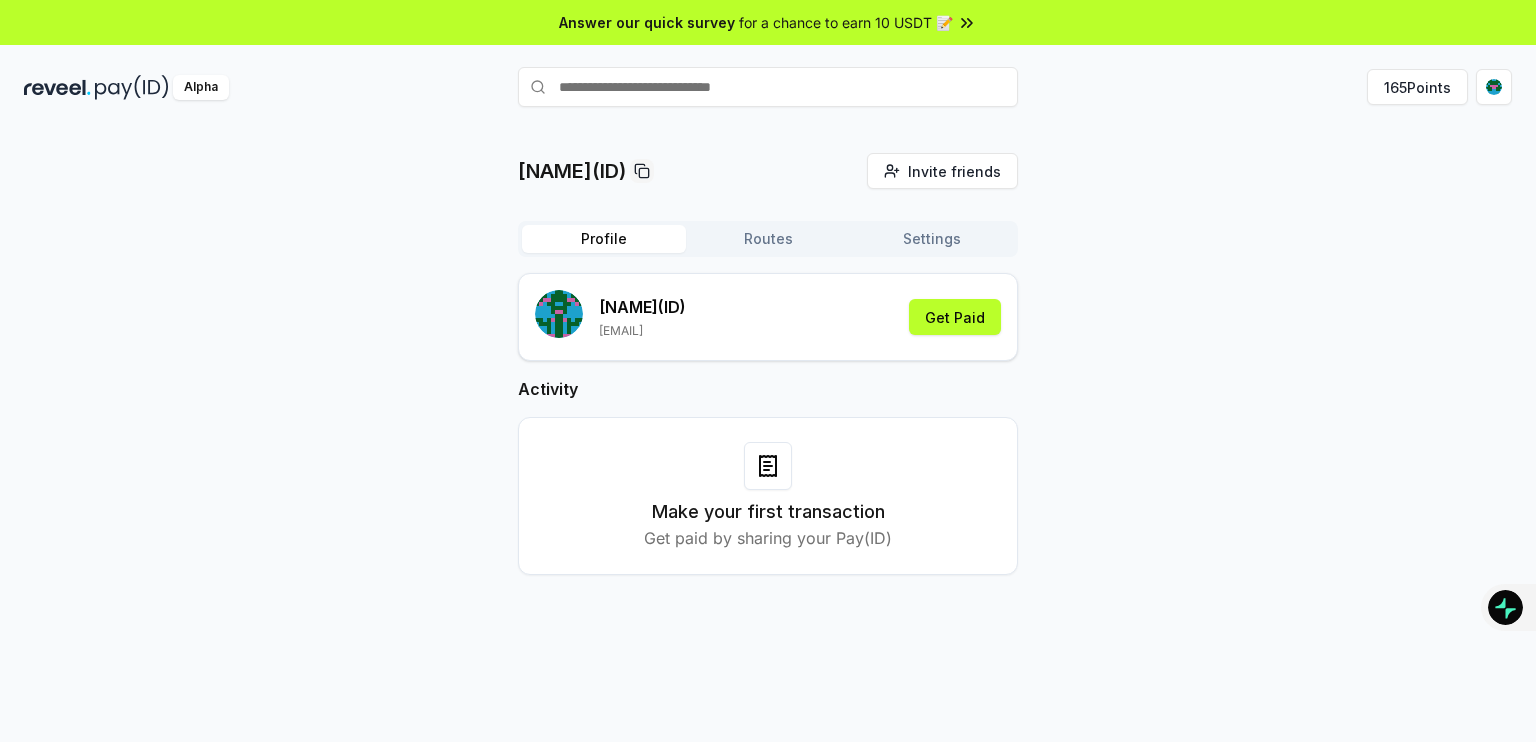 click on "Profile" at bounding box center (604, 239) 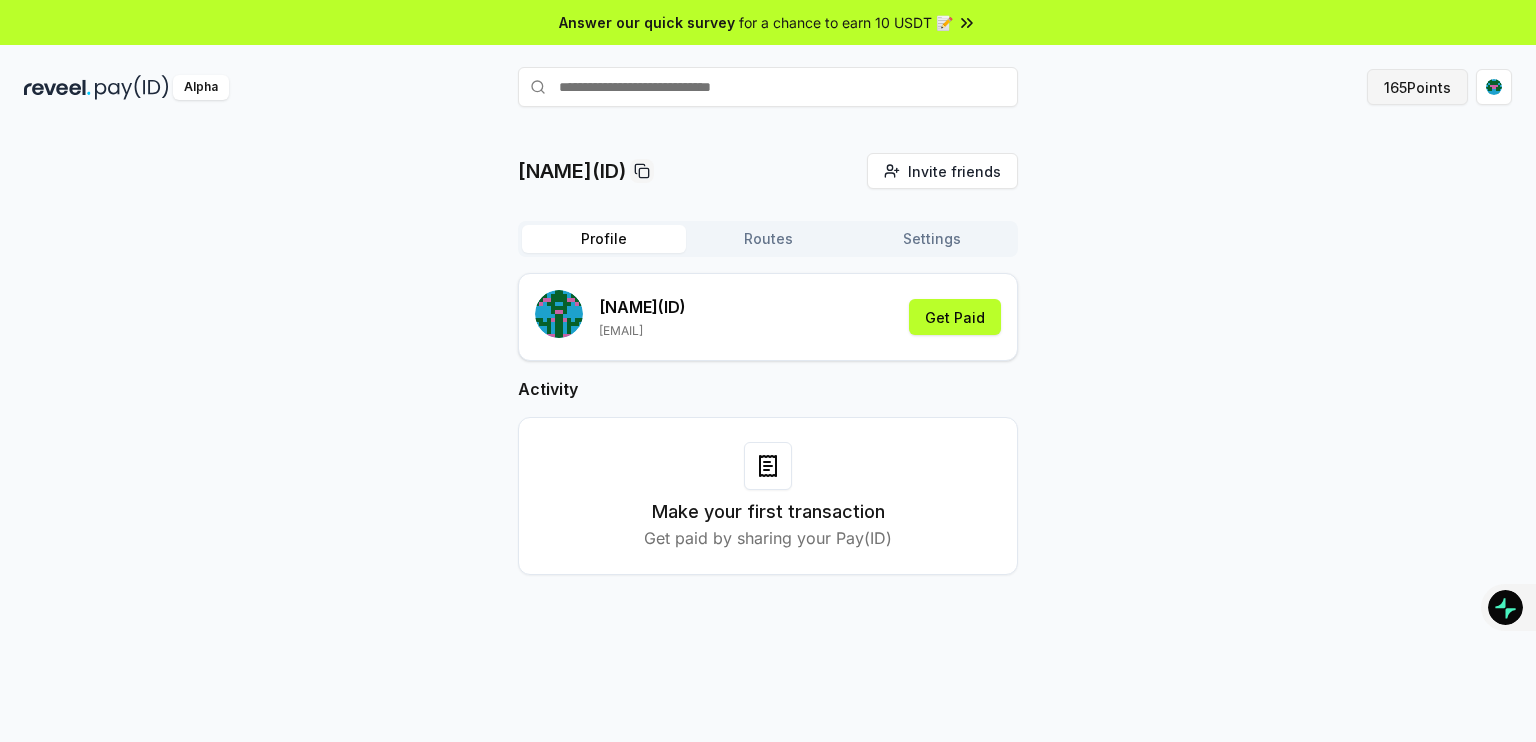 click on "165  Points" at bounding box center [1417, 87] 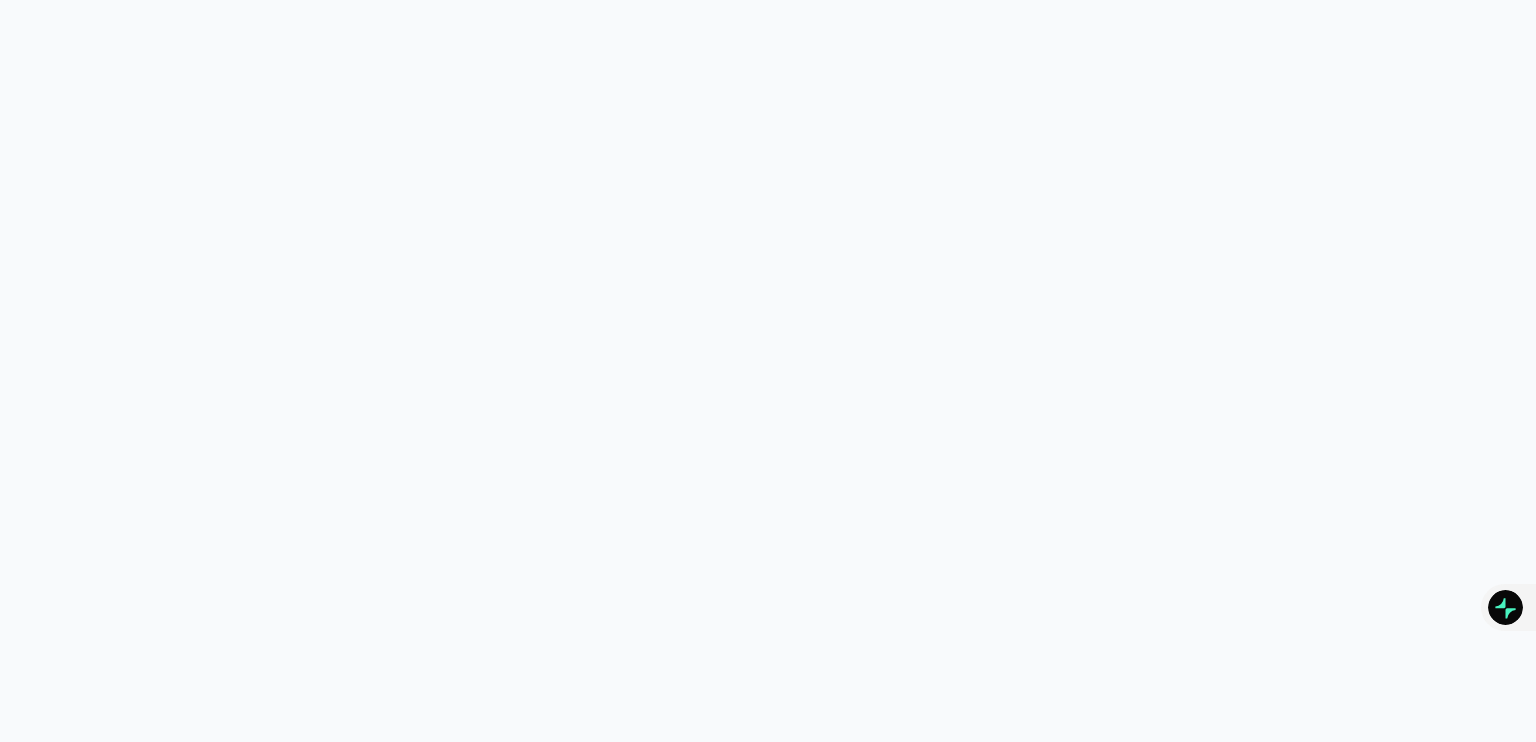 scroll, scrollTop: 0, scrollLeft: 0, axis: both 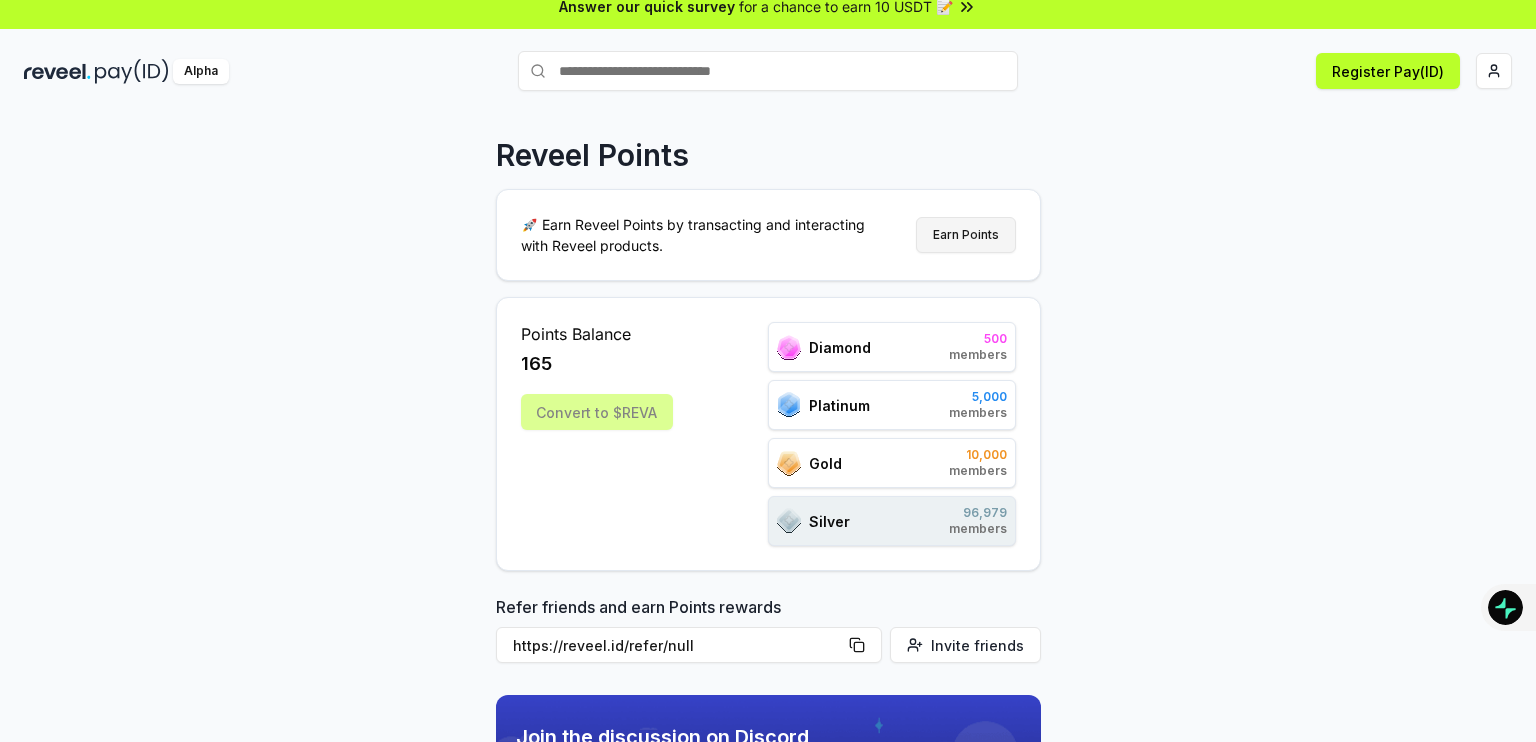 click on "Earn Points" at bounding box center [966, 235] 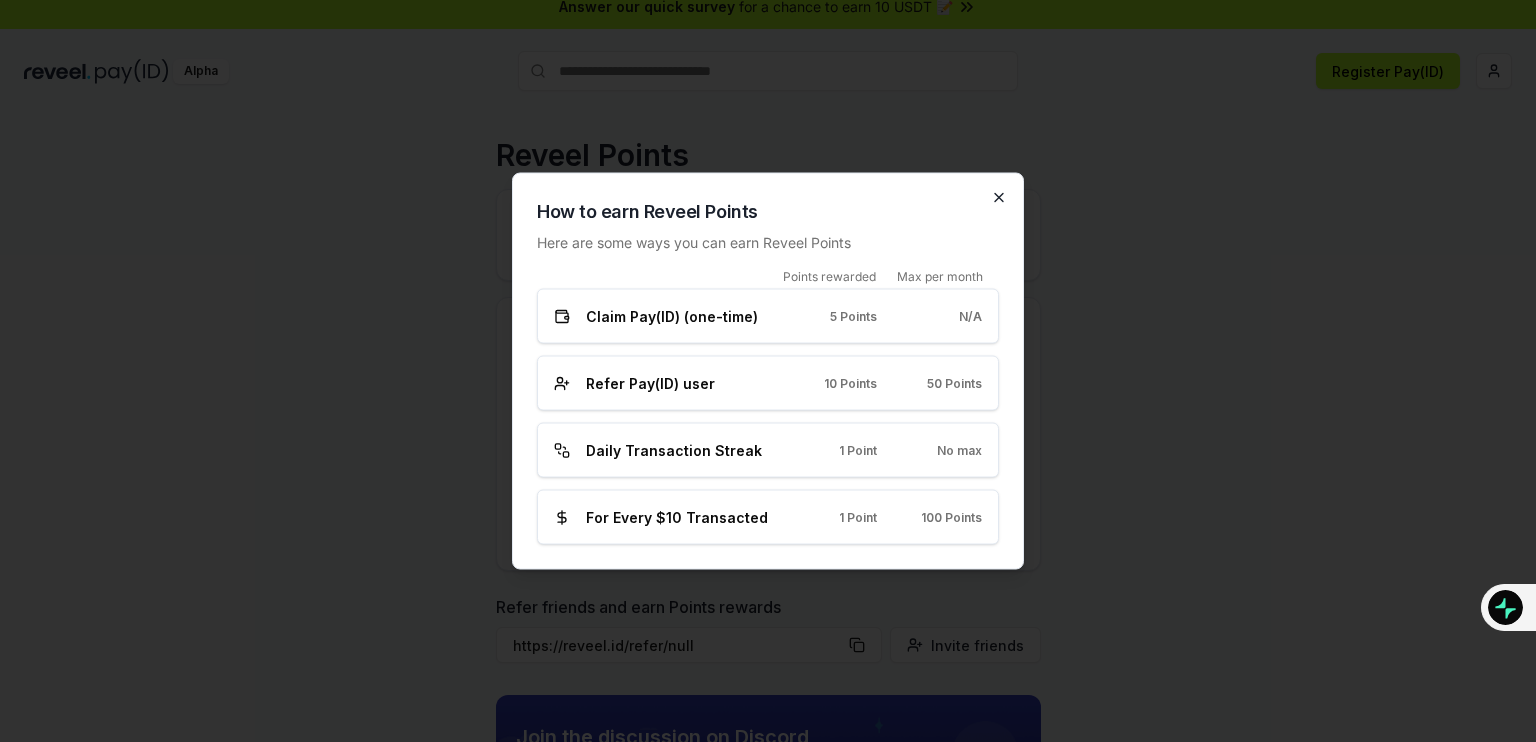 click 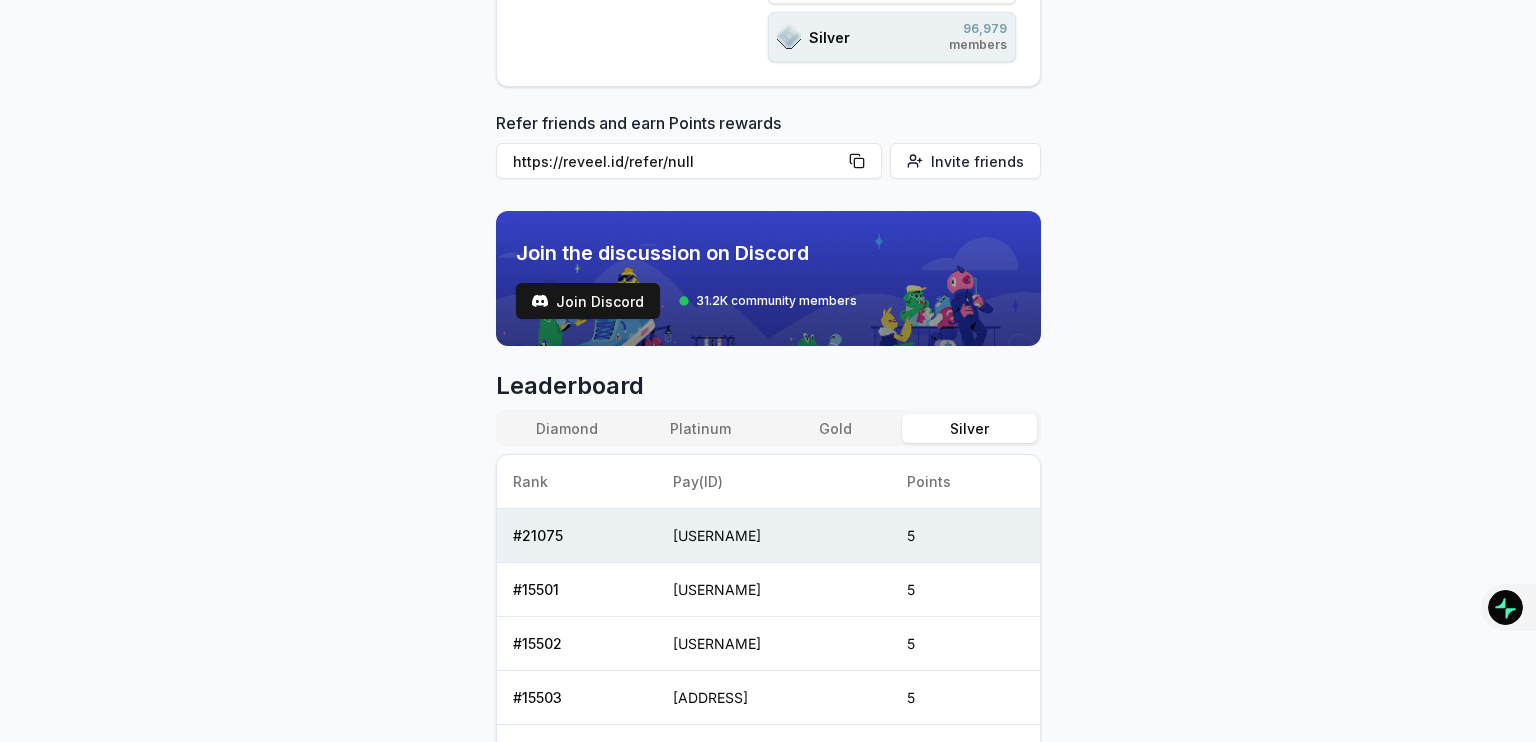 scroll, scrollTop: 501, scrollLeft: 0, axis: vertical 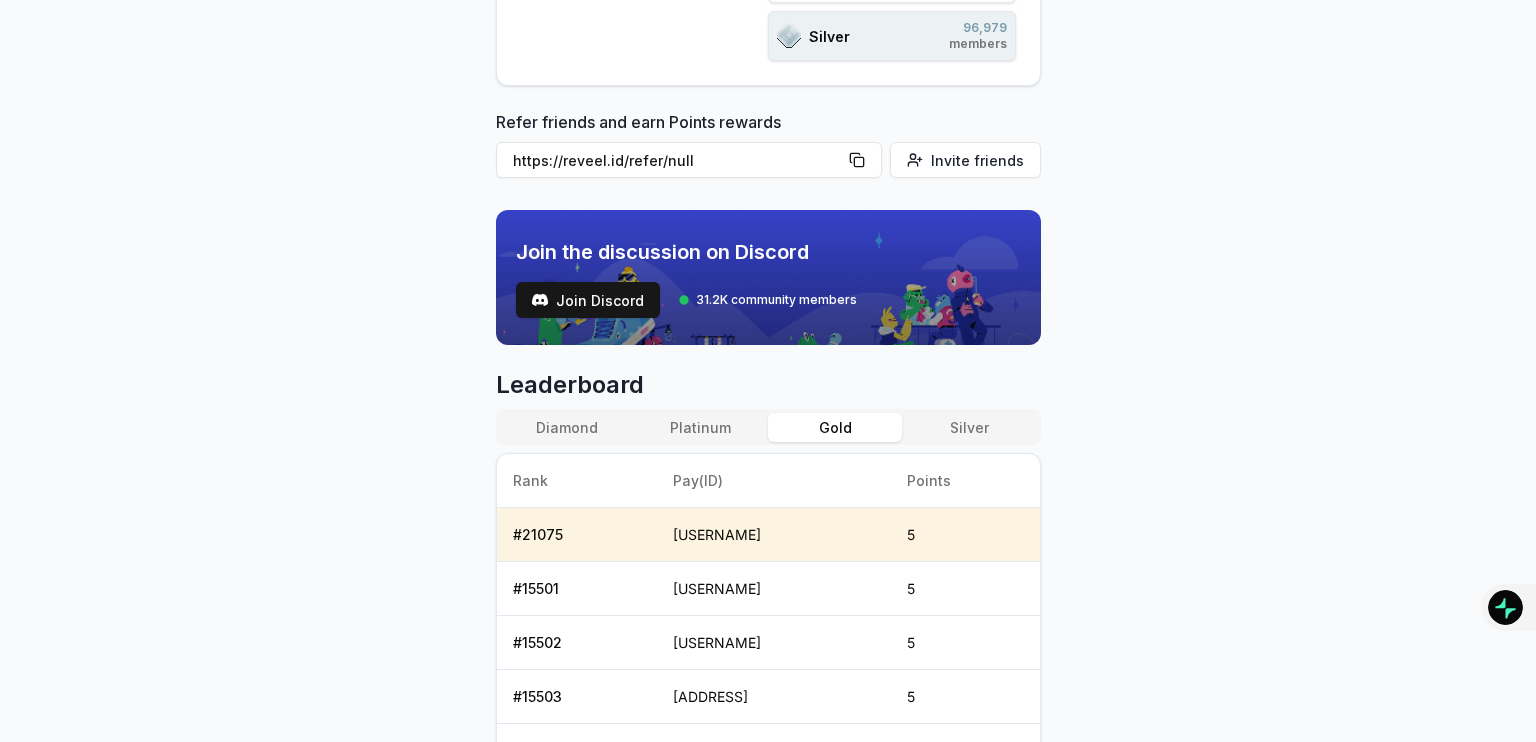 click on "Gold" at bounding box center [835, 427] 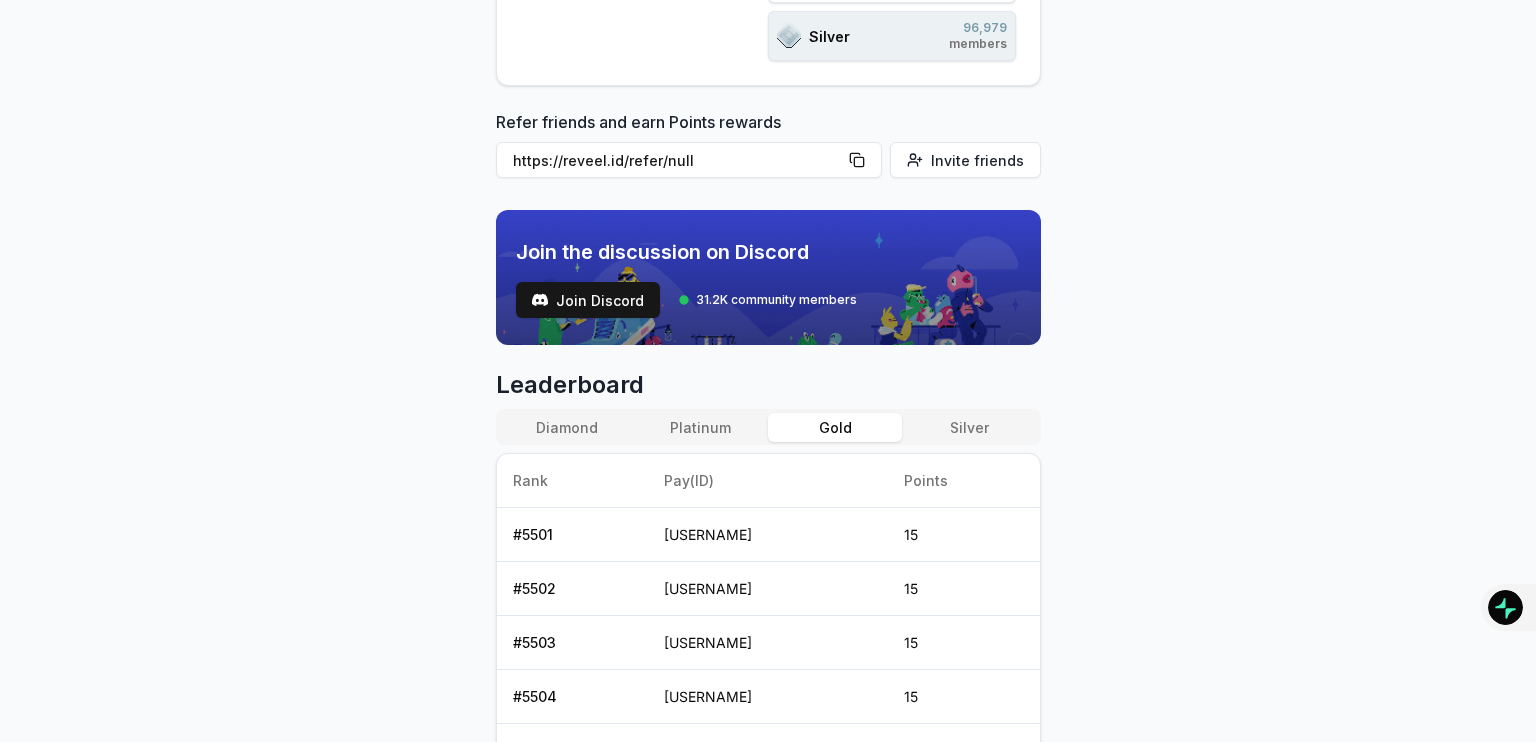 click on "Silver" at bounding box center (969, 427) 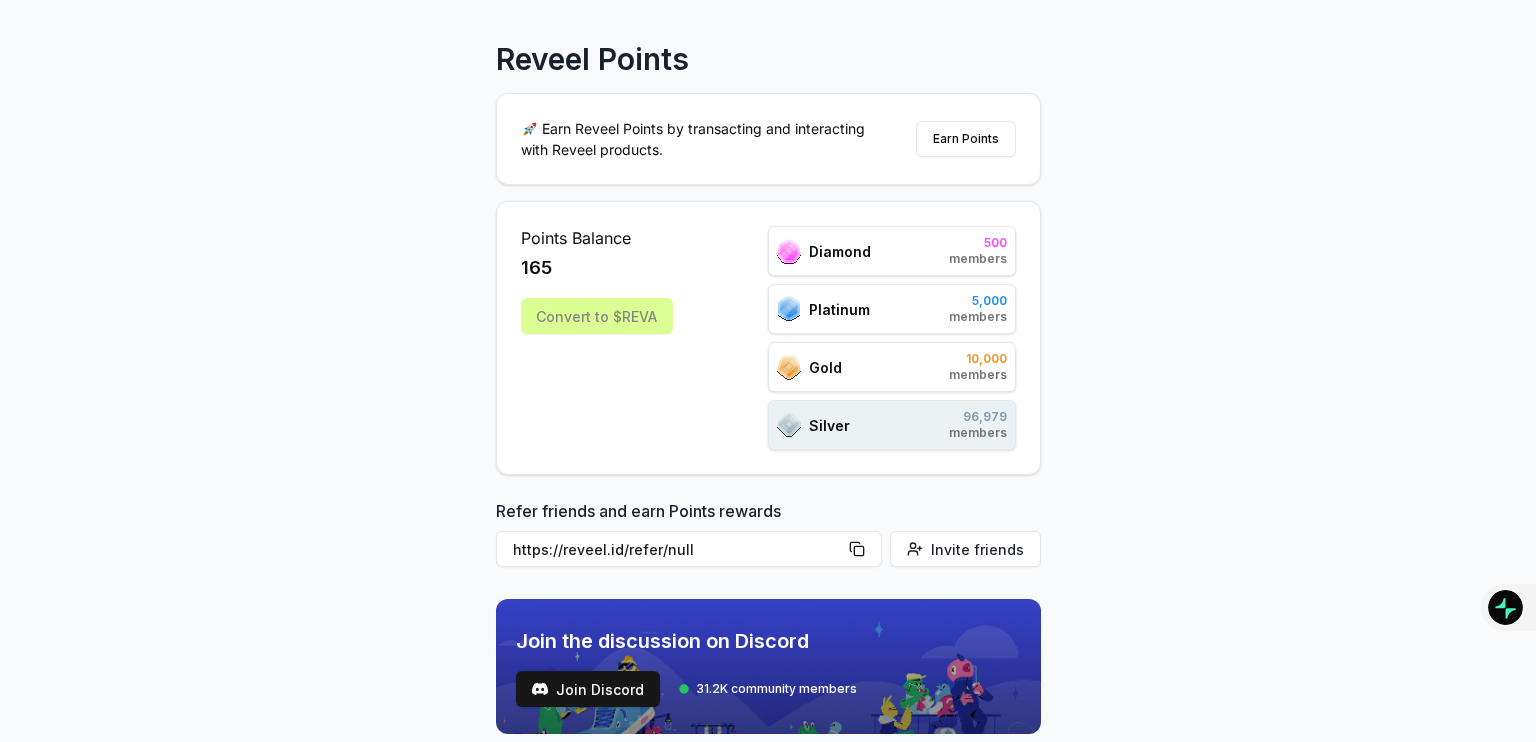 scroll, scrollTop: 0, scrollLeft: 0, axis: both 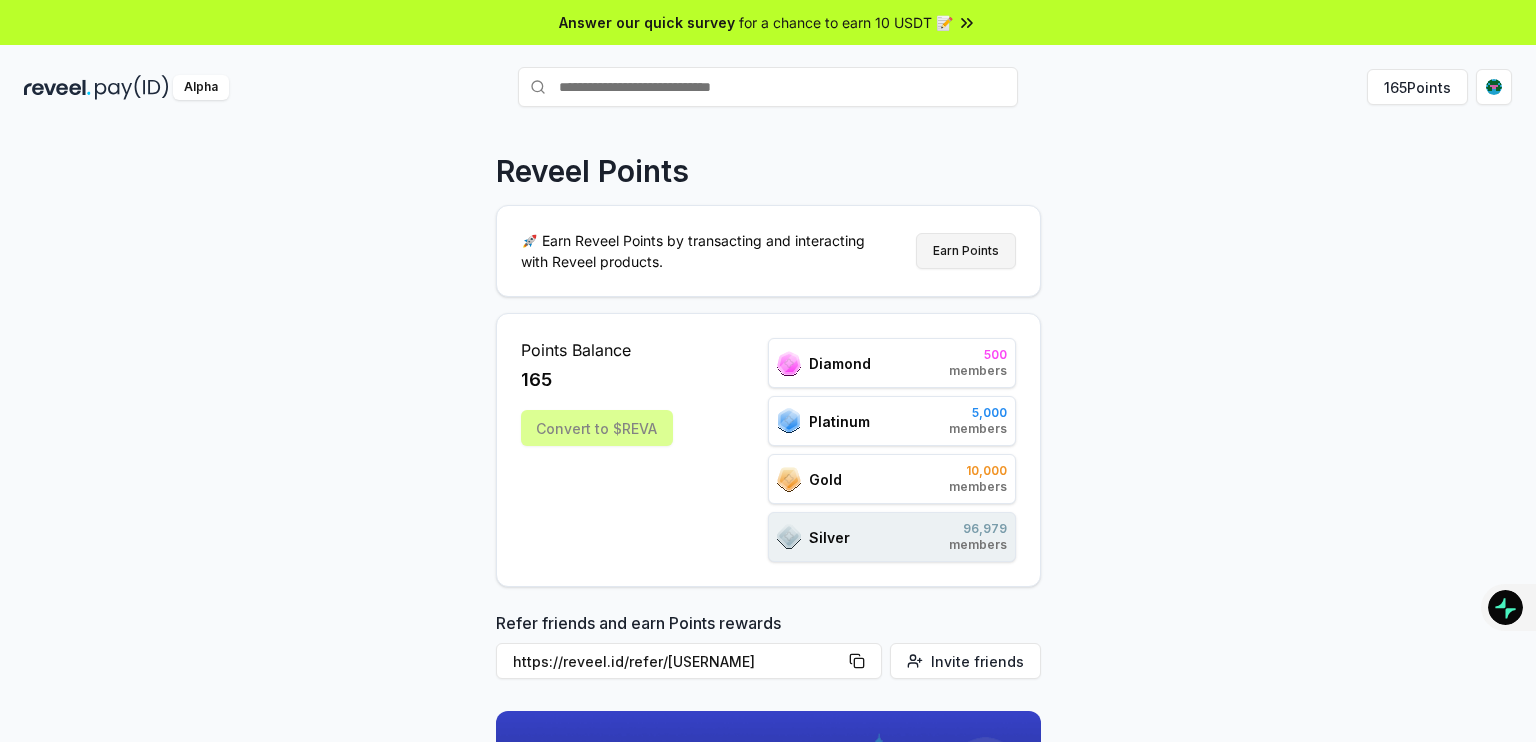 click on "Earn Points" at bounding box center [966, 251] 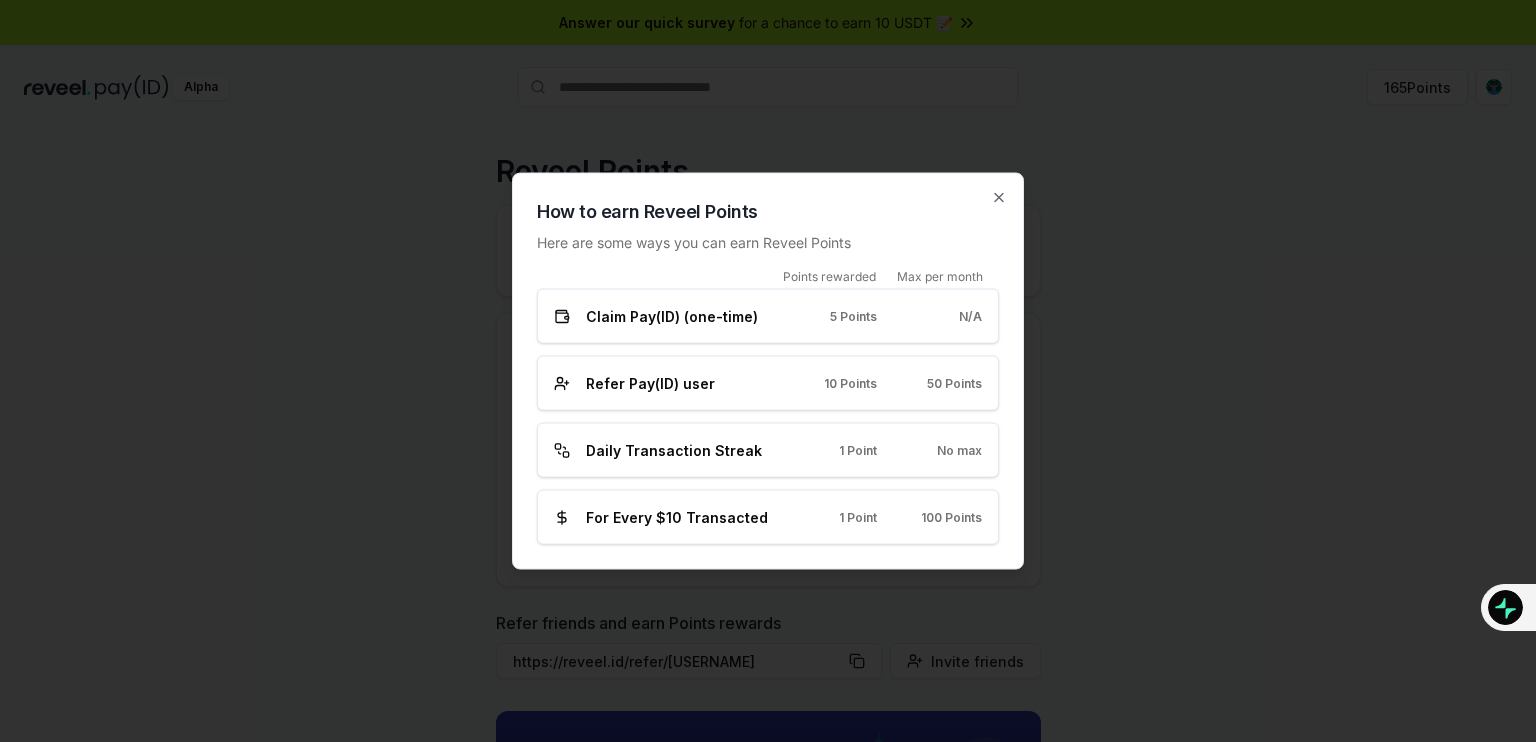 type 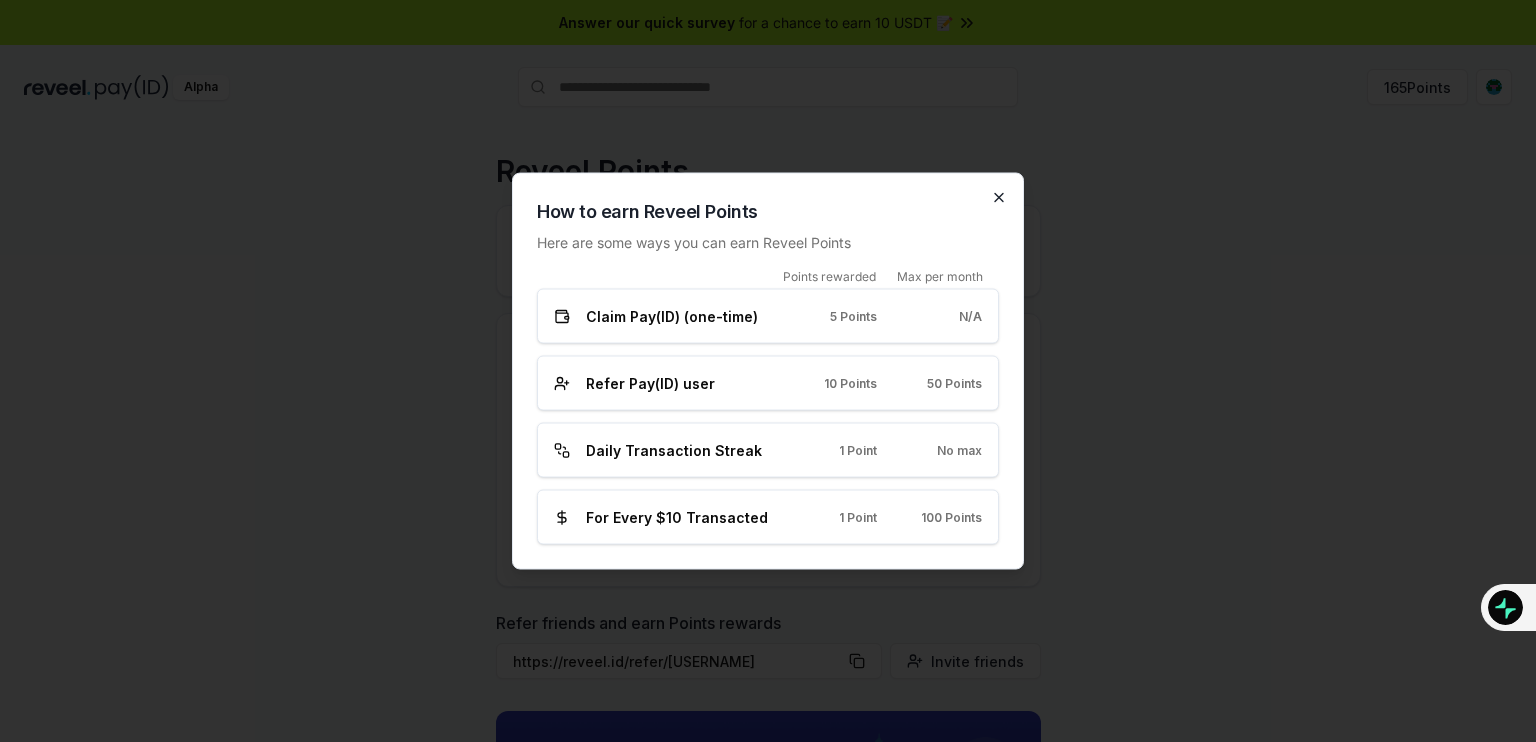 click 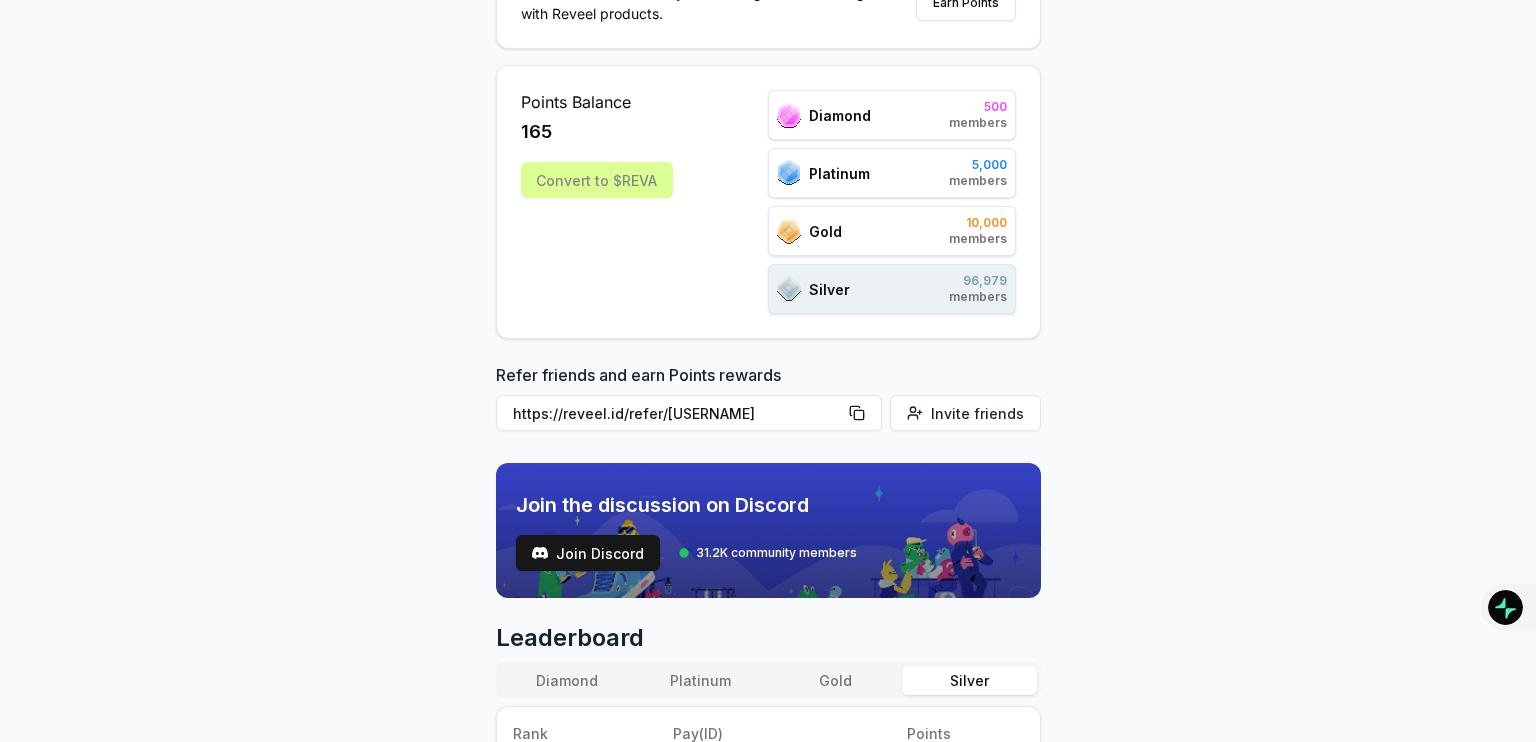 scroll, scrollTop: 252, scrollLeft: 0, axis: vertical 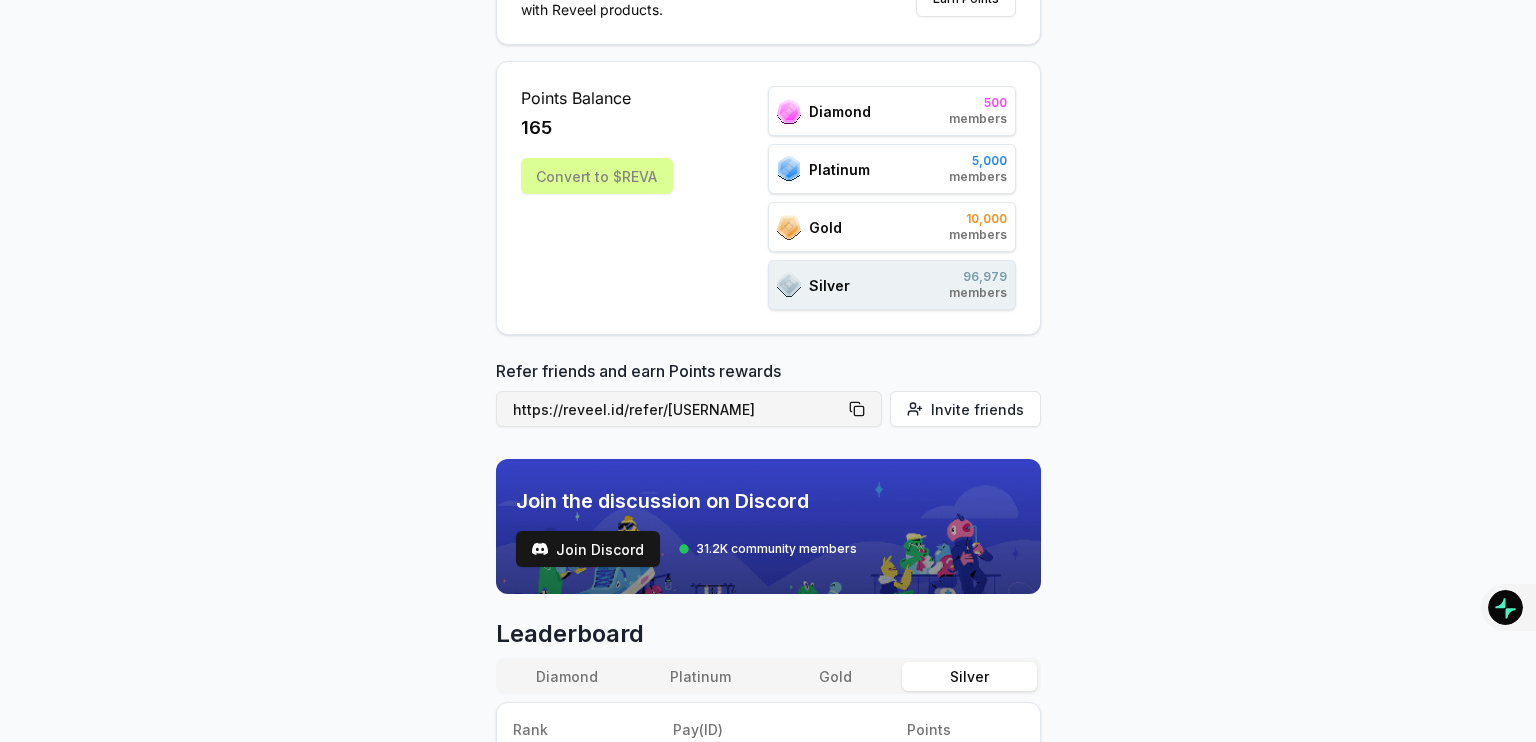 click on "https://reveel.id/refer/[USERNAME]" at bounding box center (689, 409) 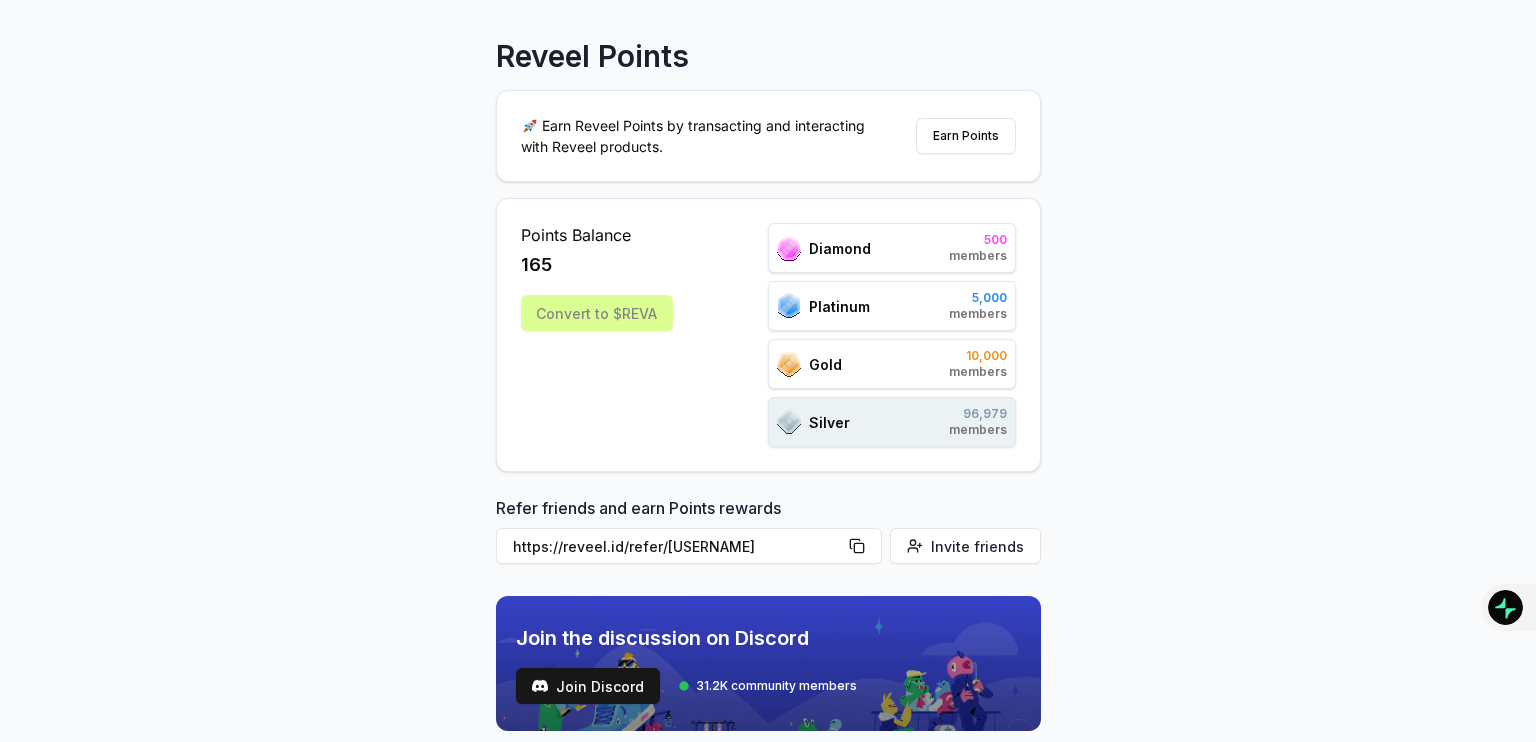scroll, scrollTop: 0, scrollLeft: 0, axis: both 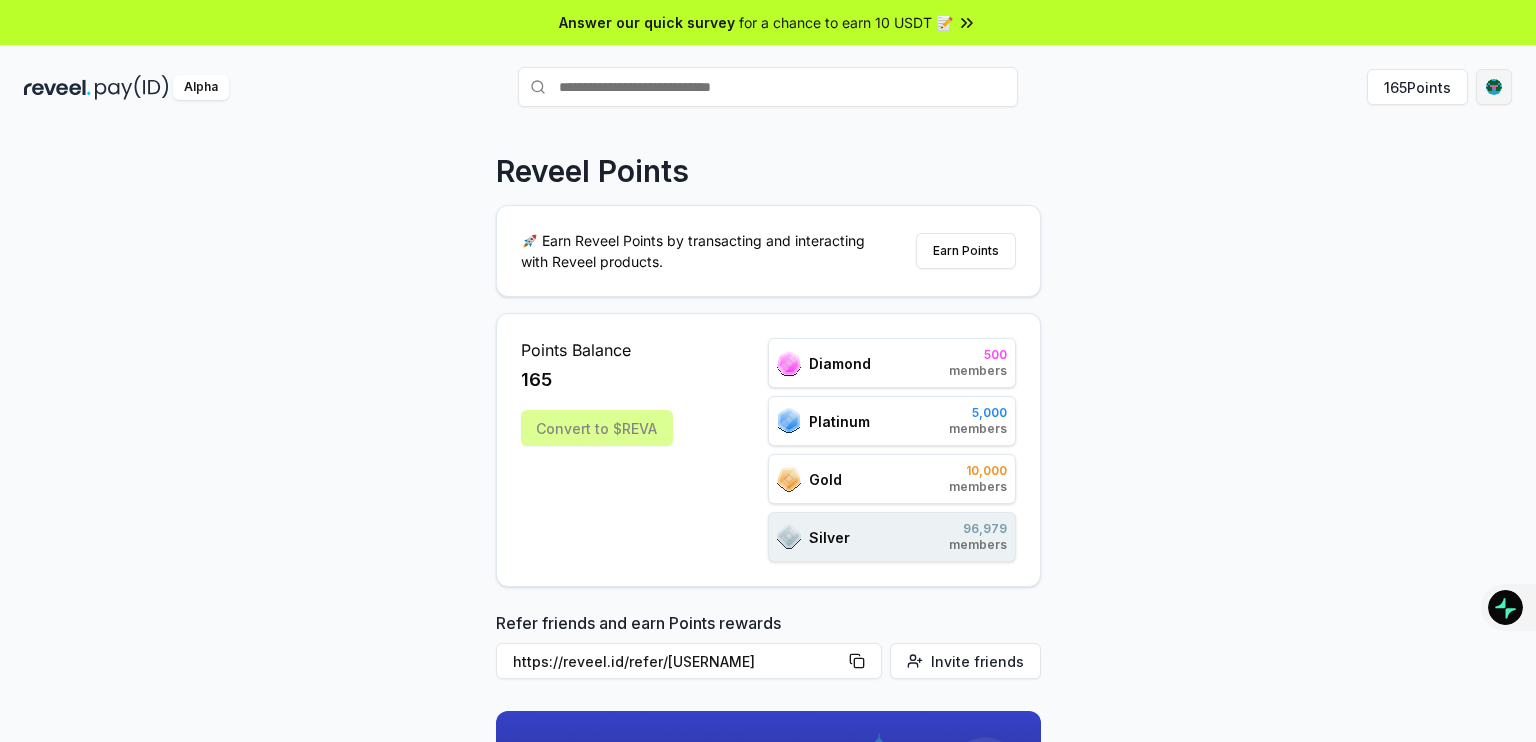 click on "Answer our quick survey for a chance to earn 10 USDT 📝 Alpha 165 Points Reveel Points 🚀 Earn Reveel Points by transacting and interacting with Reveel products. Earn Points Points Balance 165 Convert to $REVA Diamond 500 members Platinum 5,000 members Gold 10,000 members Silver 96,979 members Refer friends and earn Points rewards https://reveel.id/refer/[USERNAME] Invite friends Join the discussion on Discord Join Discord 31.2K community members Leaderboard Diamond Platinum Gold Silver Rank Pay(ID) Points # 21075 [USERNAME] 5 # 15501 [USERNAME] 5 # 15502 [USERNAME] 5 # 15503 [ADDRESS] 5 # 15504 [USERNAME] 5 # 15505 [USERNAME] 5 # 15506 [USERNAME] 5 # 15507 [USERNAME] 5 # 15508 1684 5 # 15509 1286 5 # 15510 [USERNAME] 5 Previous 1 2 3 4 5 More pages 9698 Next" at bounding box center (768, 371) 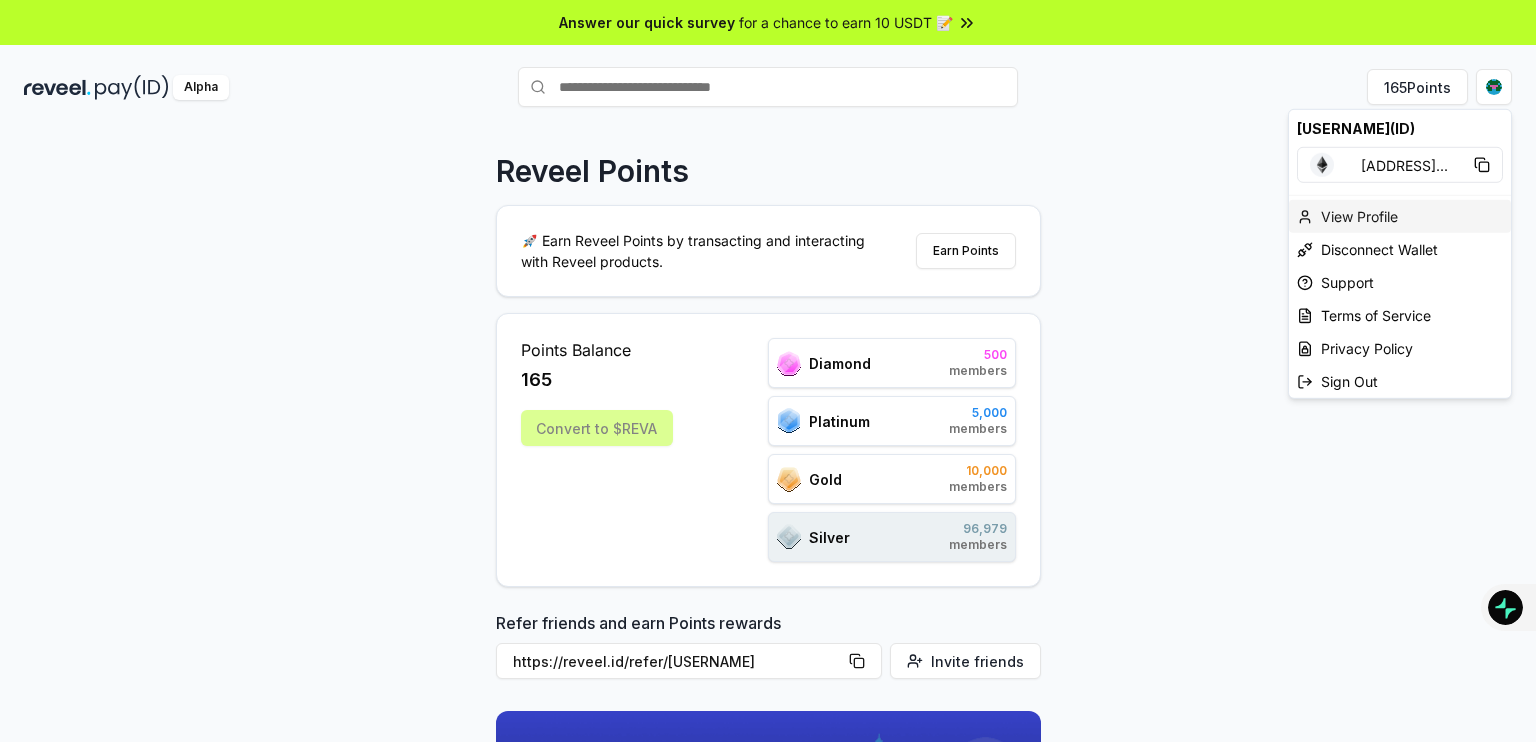 click on "View Profile" at bounding box center [1400, 216] 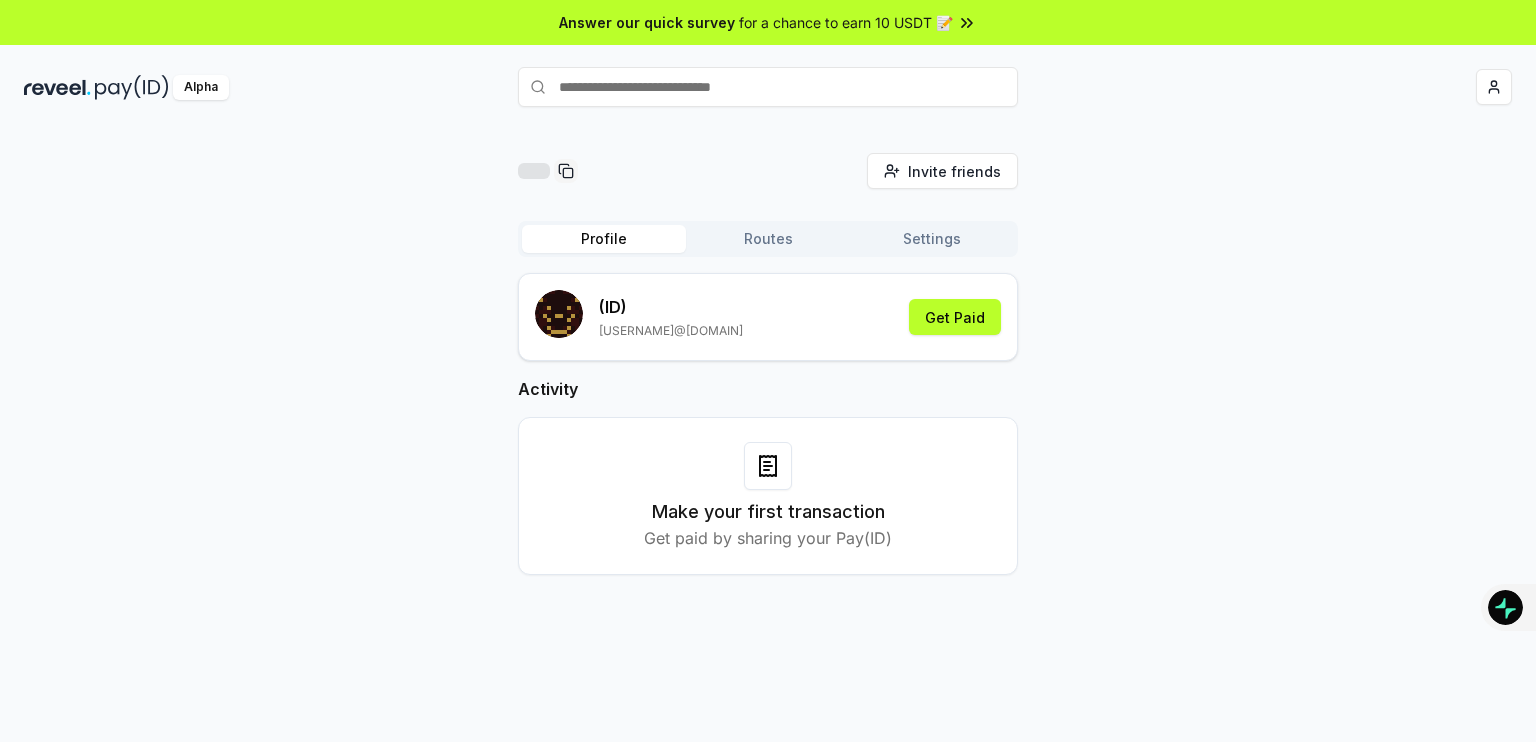 scroll, scrollTop: 0, scrollLeft: 0, axis: both 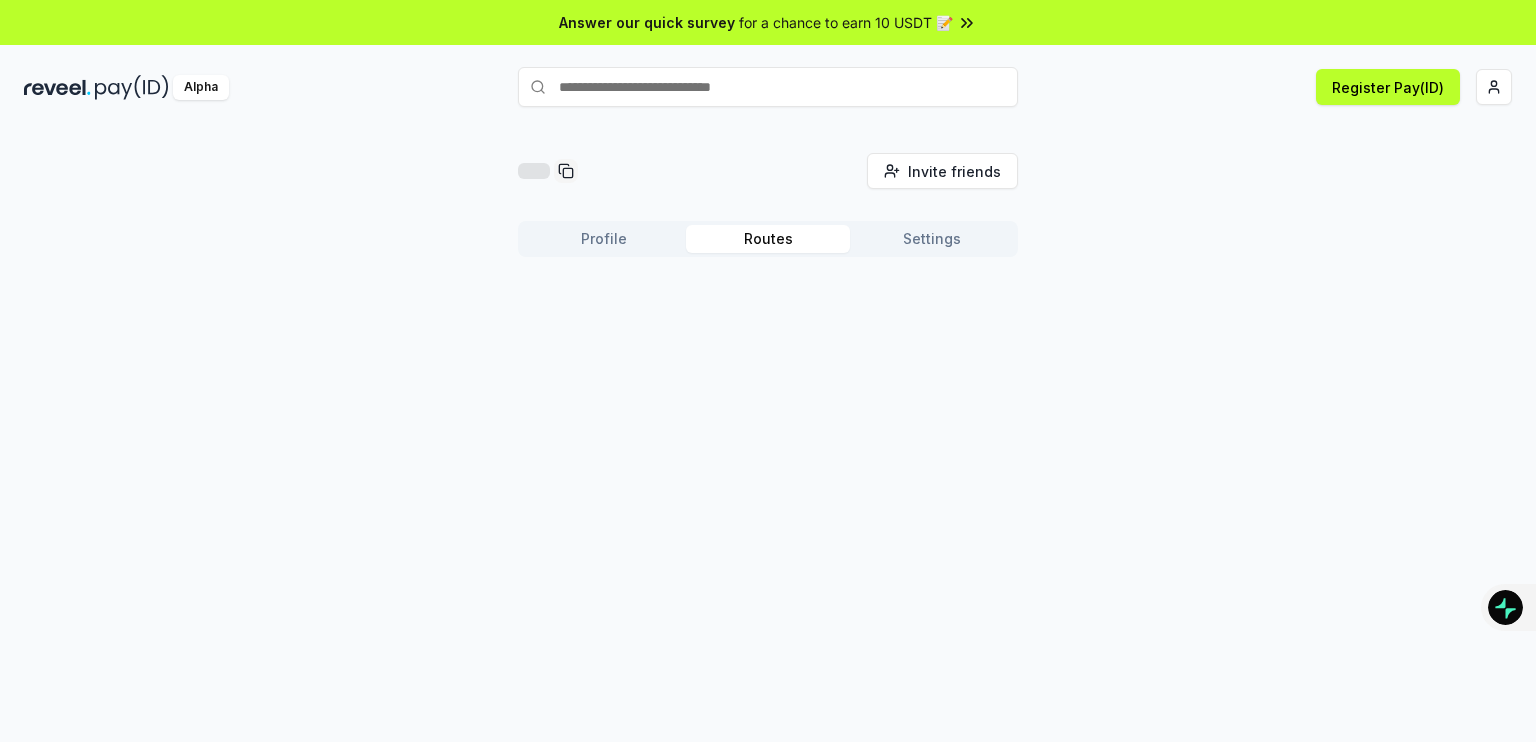 click on "Routes" at bounding box center (768, 239) 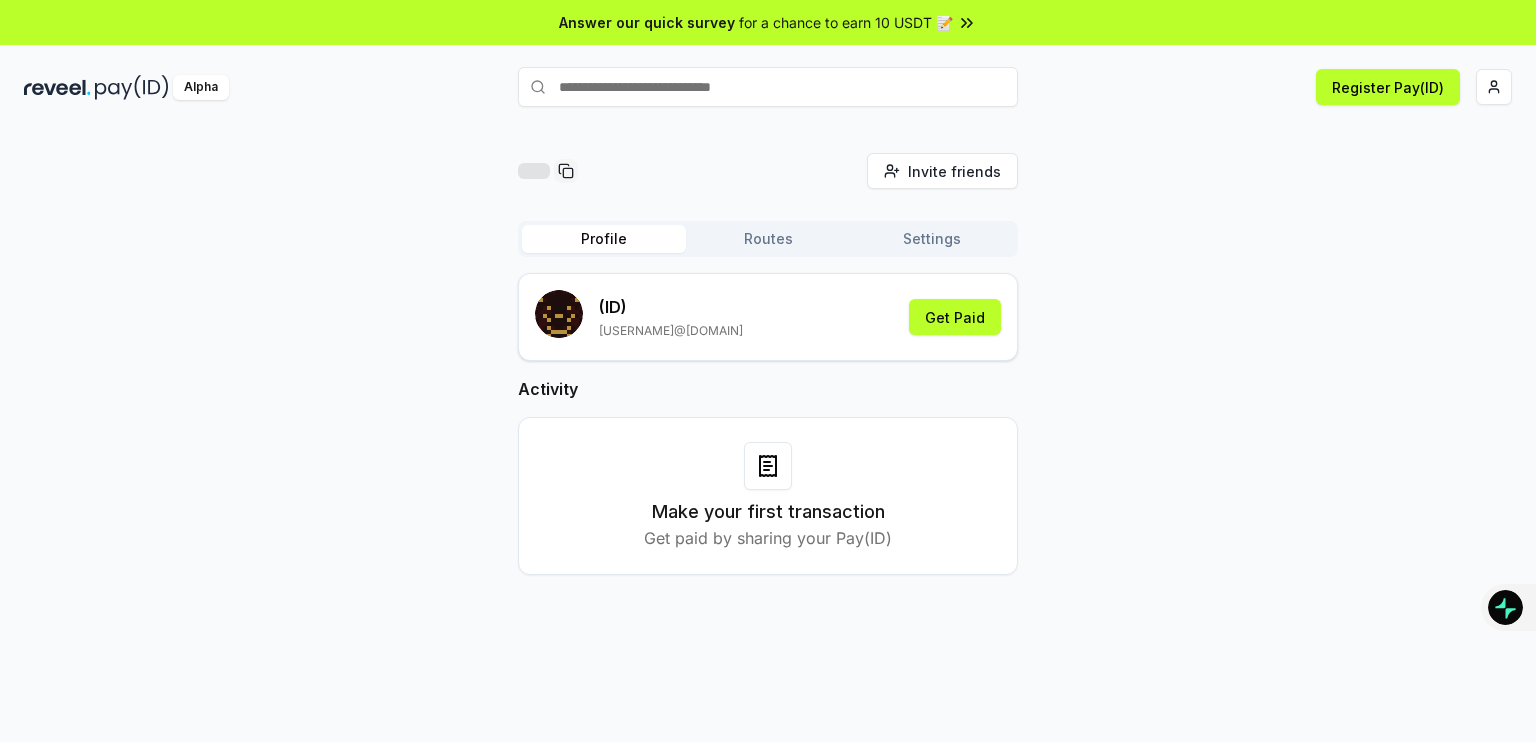 click on "Profile" at bounding box center [604, 239] 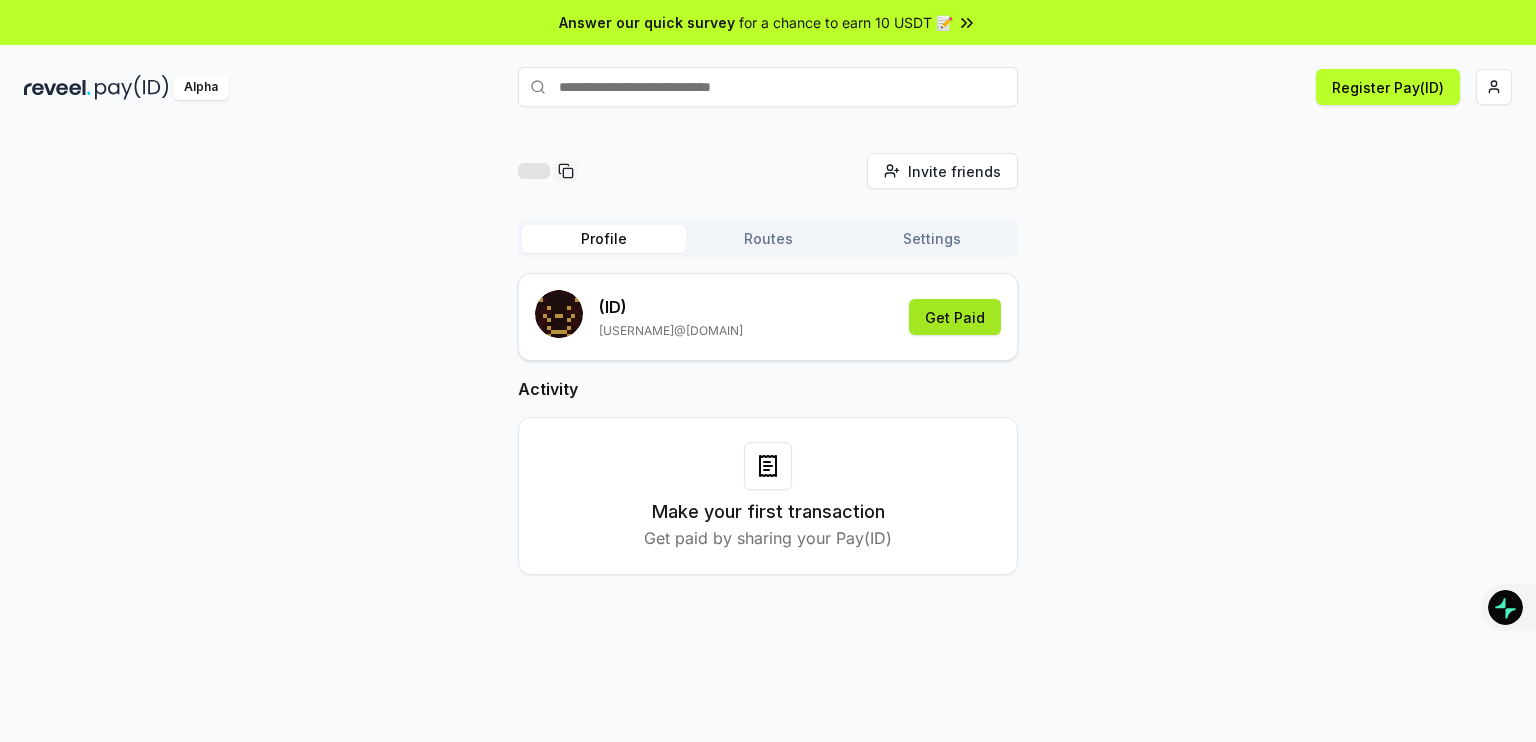 click on "Get Paid" at bounding box center [955, 317] 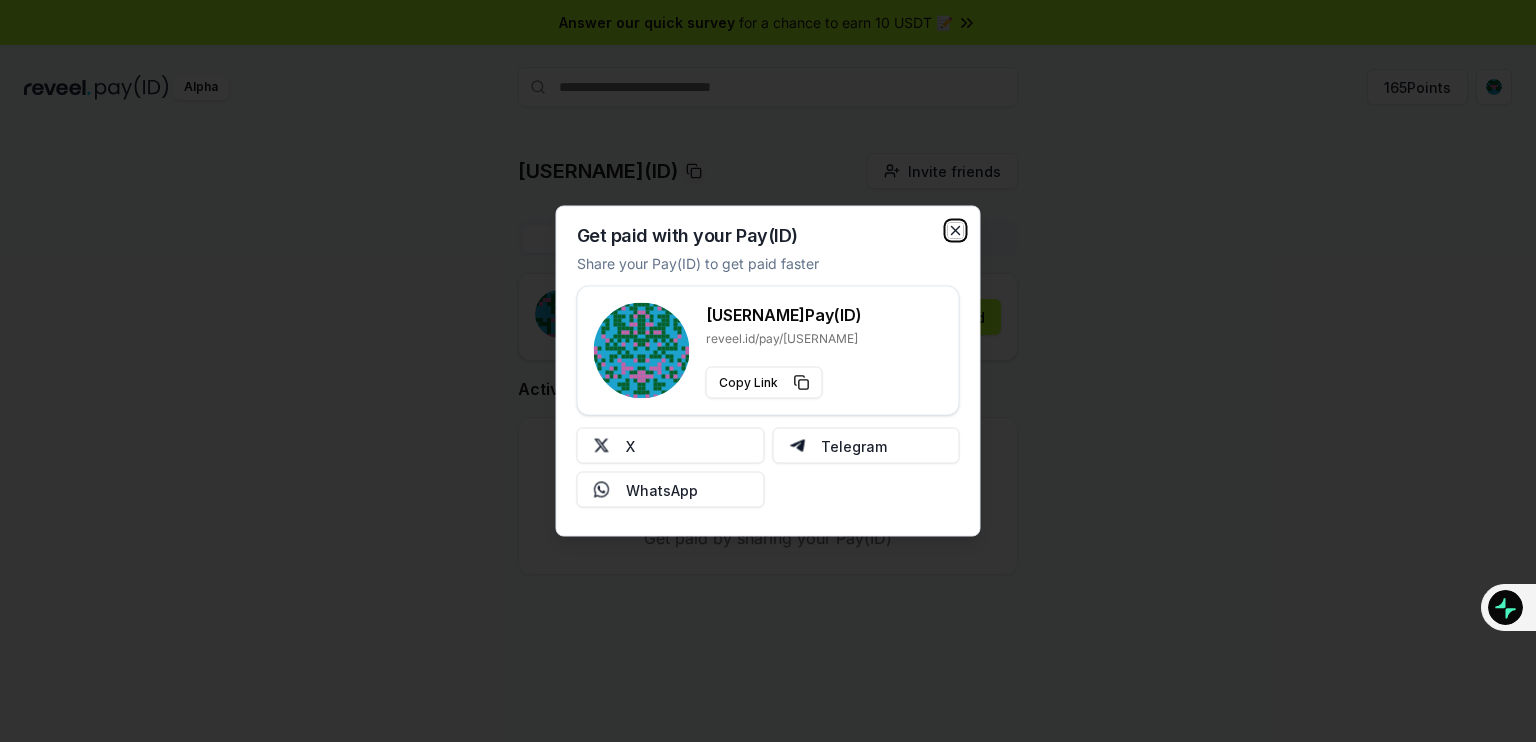 click 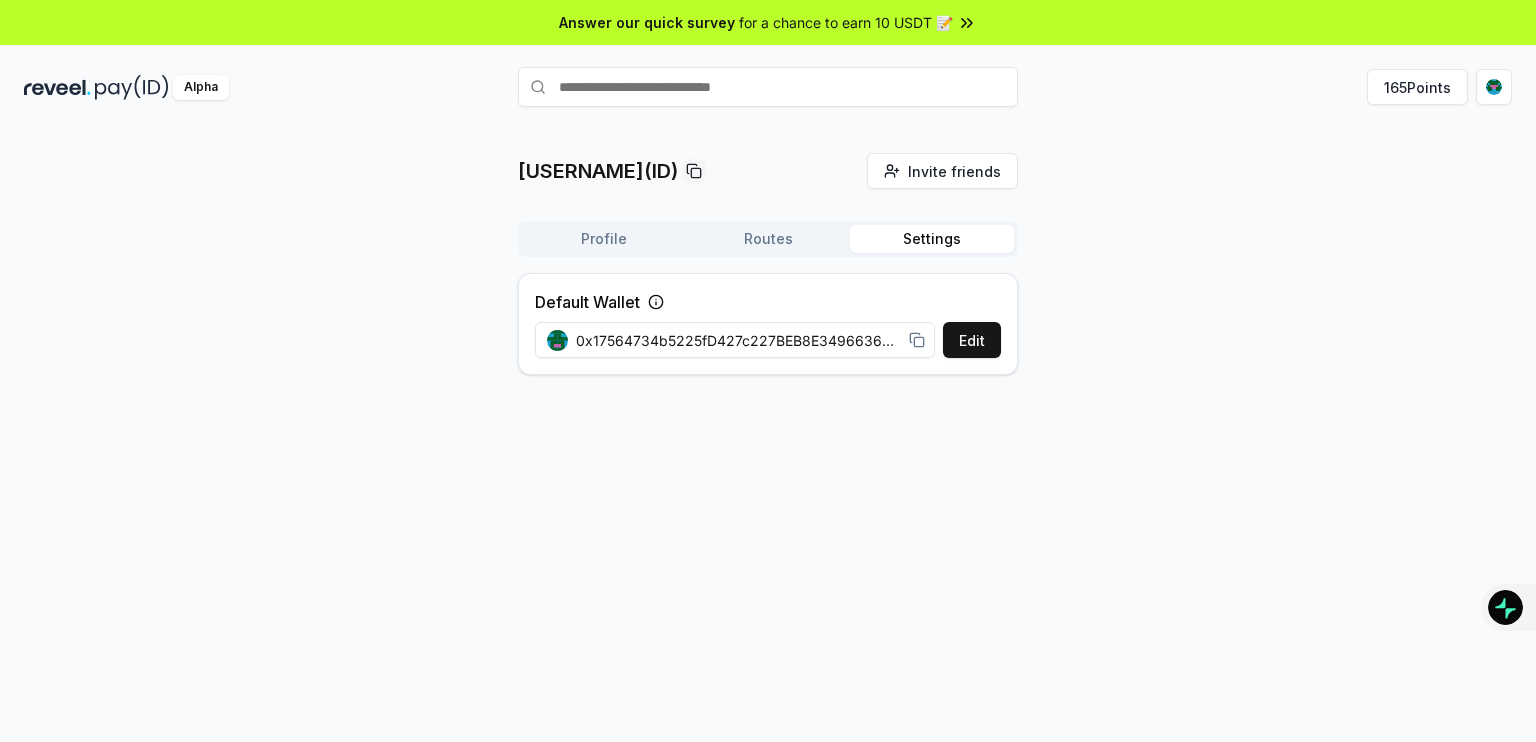click on "Settings" at bounding box center [932, 239] 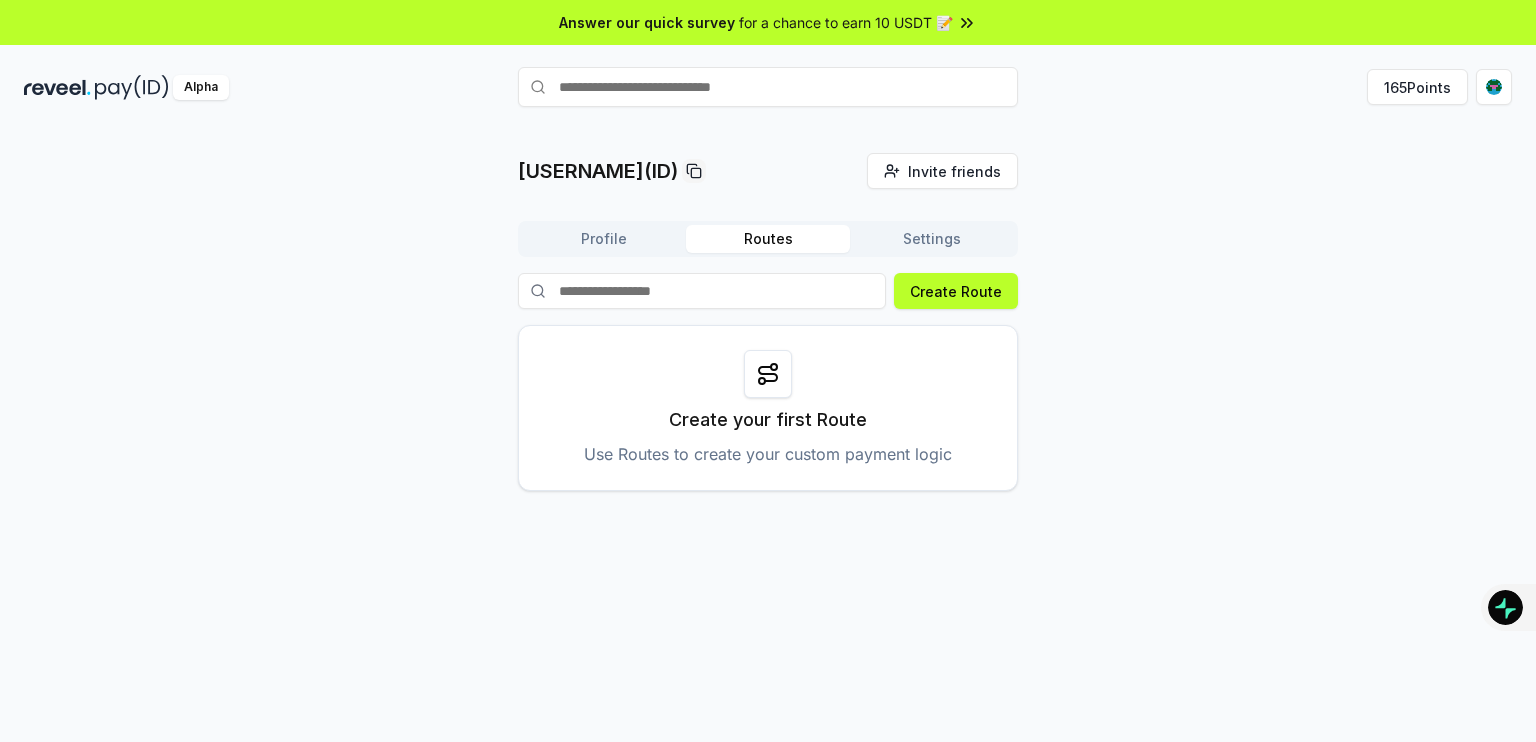 click on "Routes" at bounding box center [768, 239] 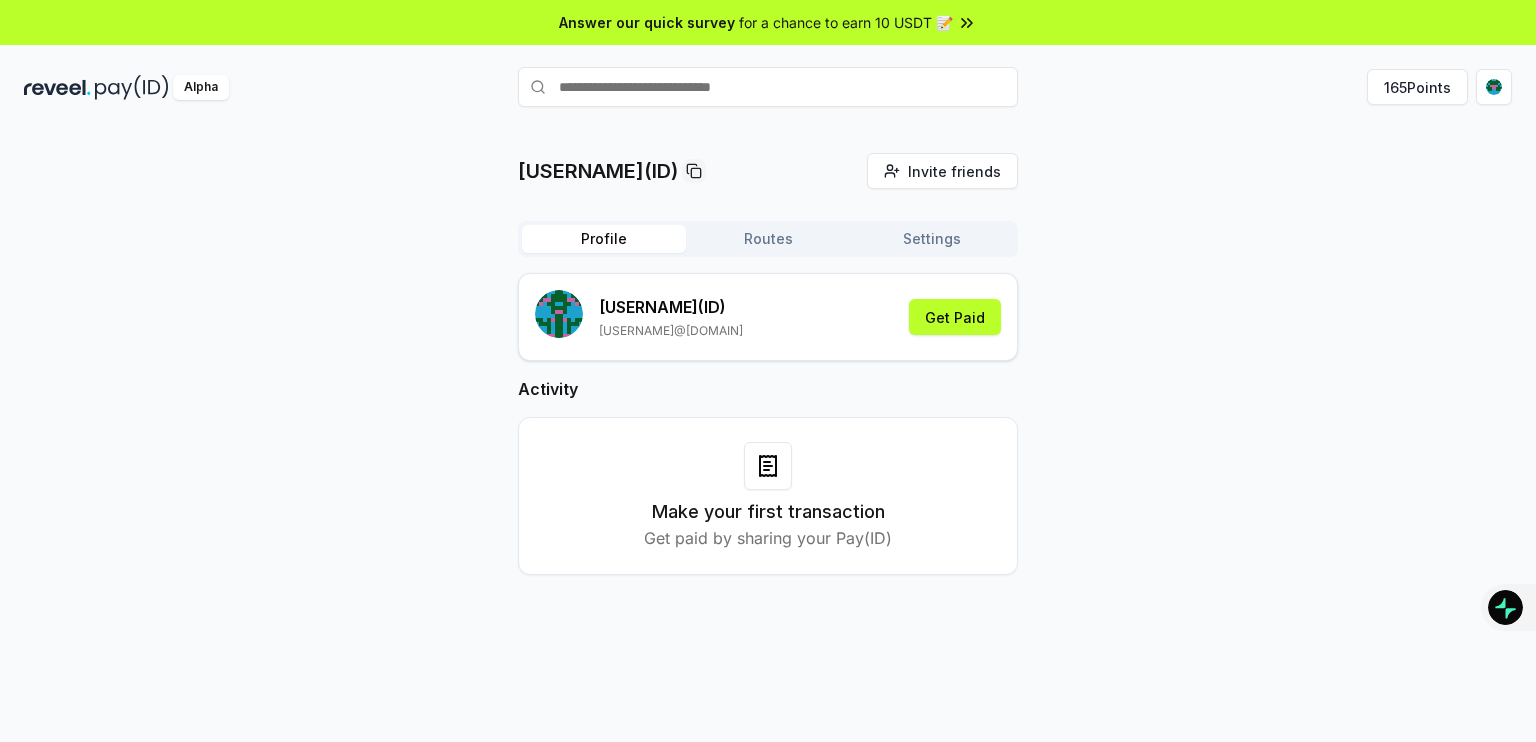 click on "Profile" at bounding box center (604, 239) 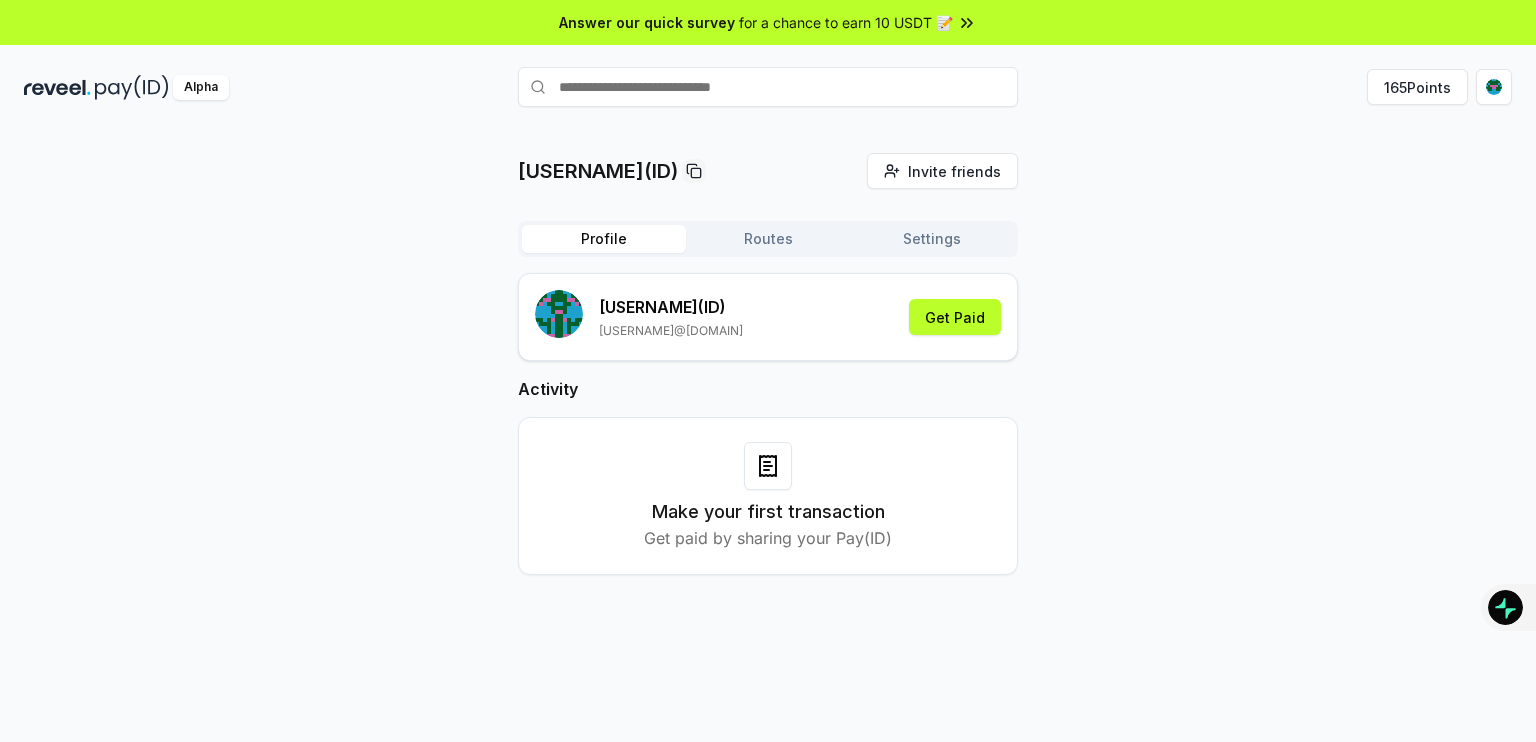 click at bounding box center (768, 87) 